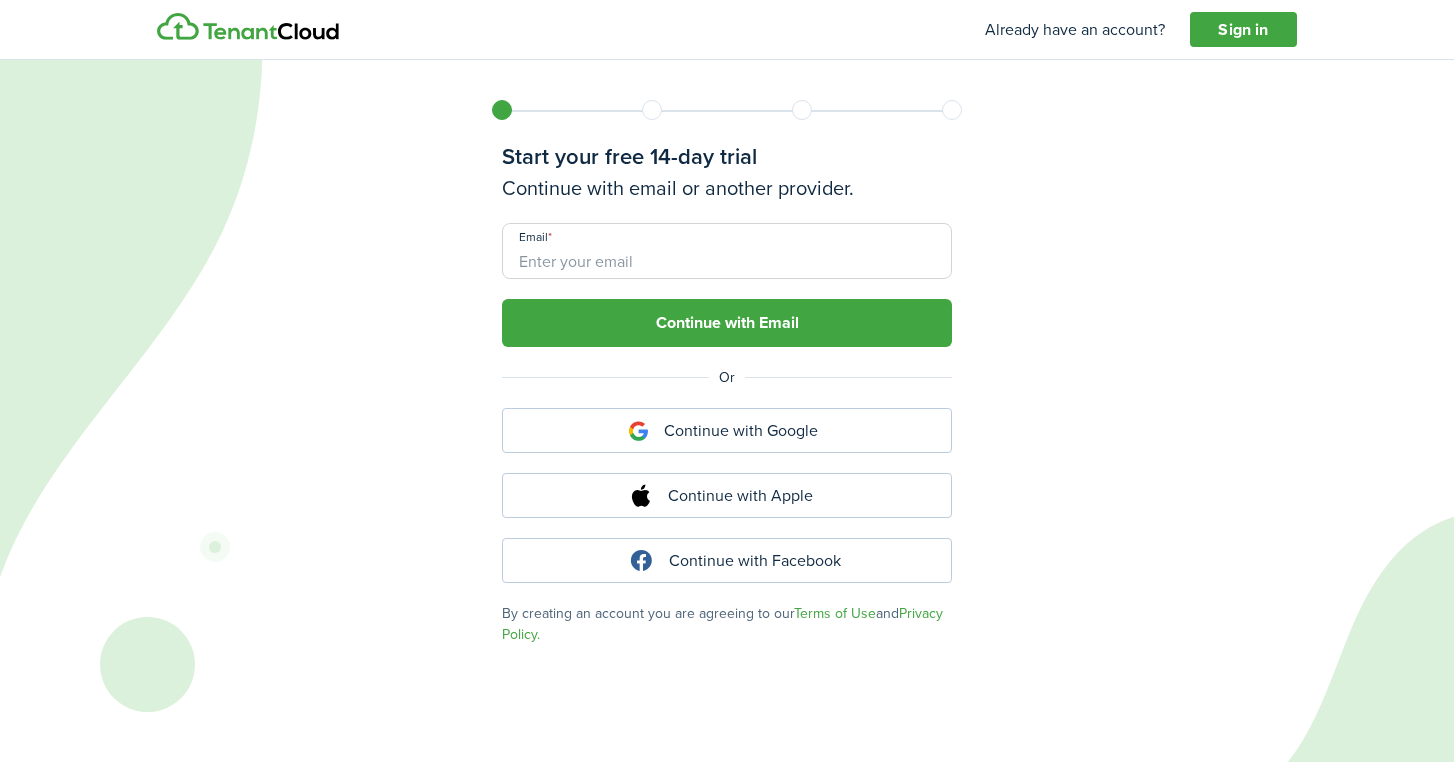 scroll, scrollTop: 0, scrollLeft: 0, axis: both 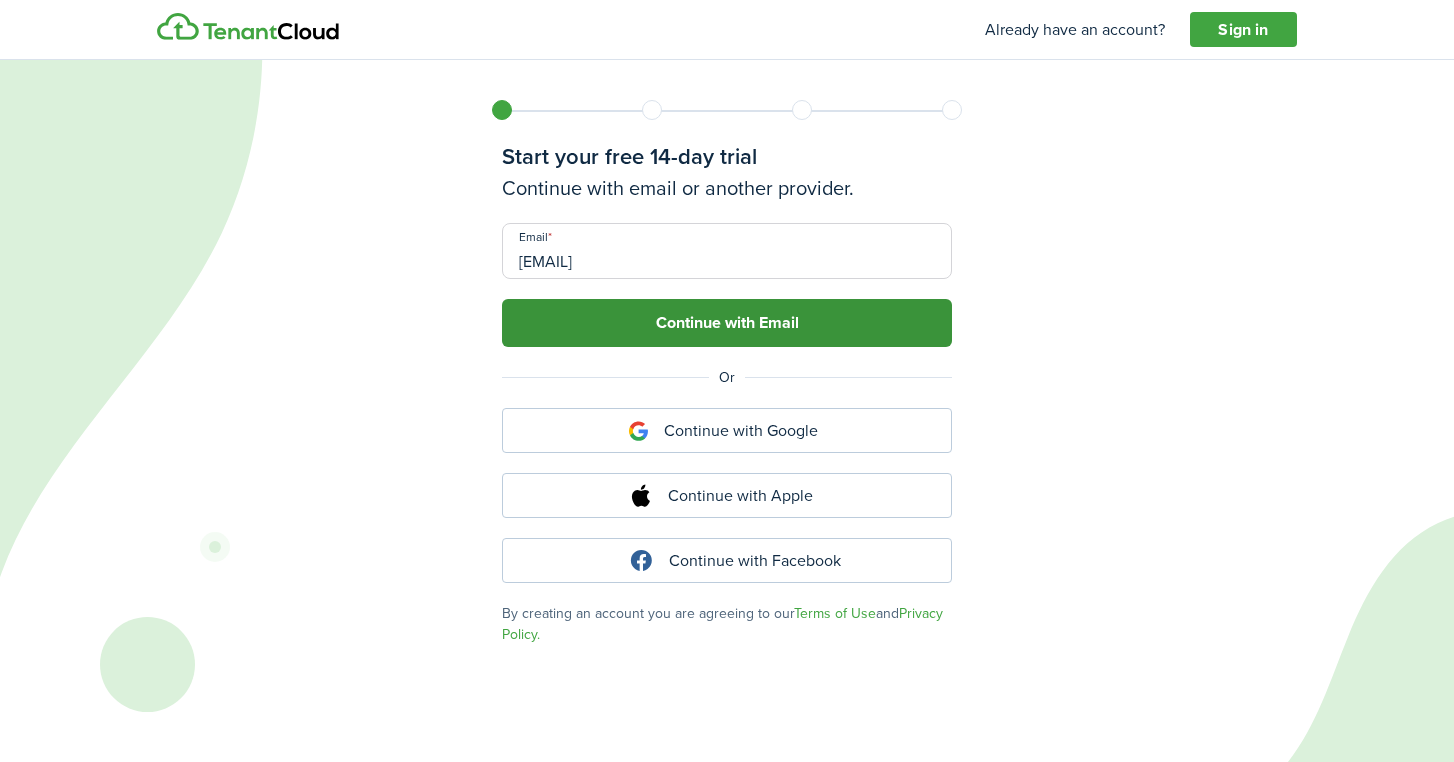 type on "[EMAIL]" 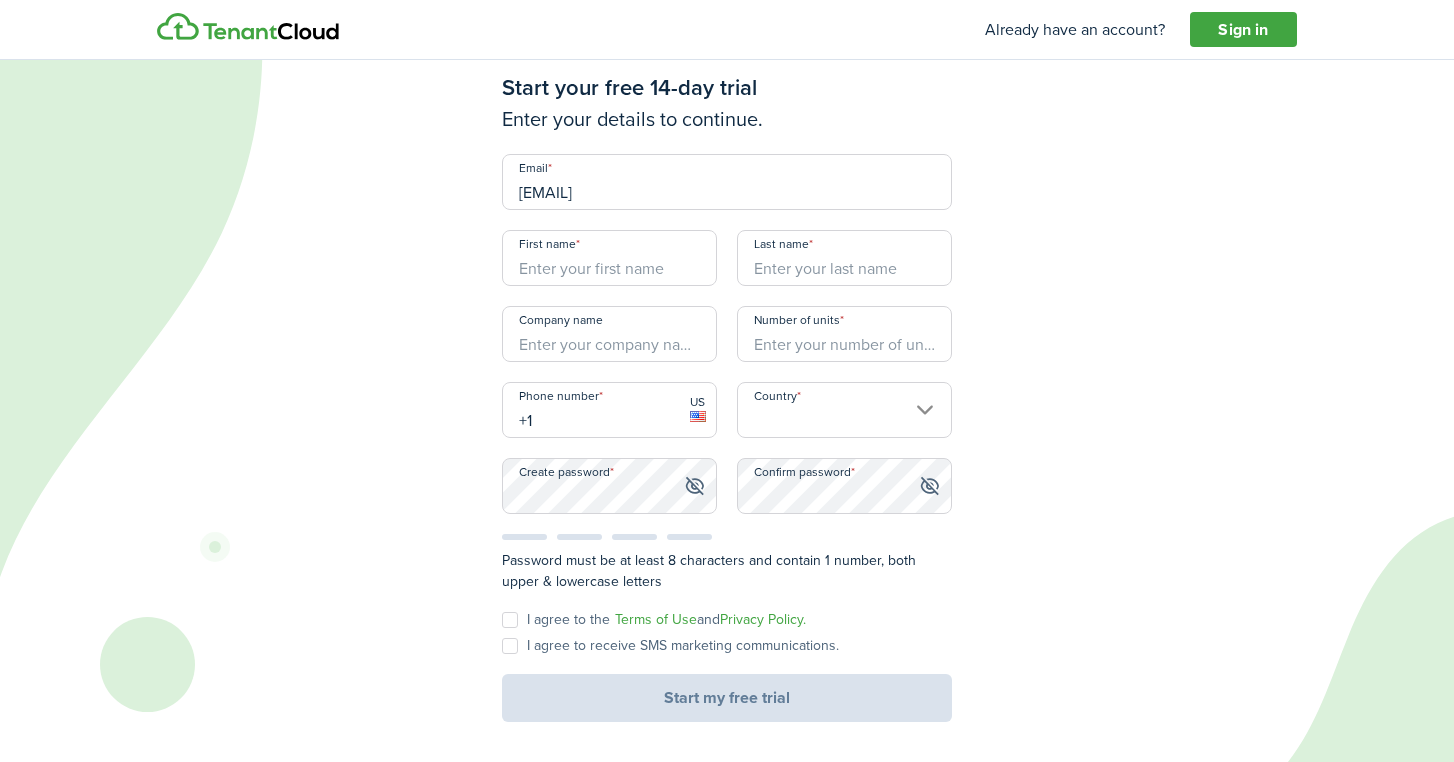scroll, scrollTop: 69, scrollLeft: 0, axis: vertical 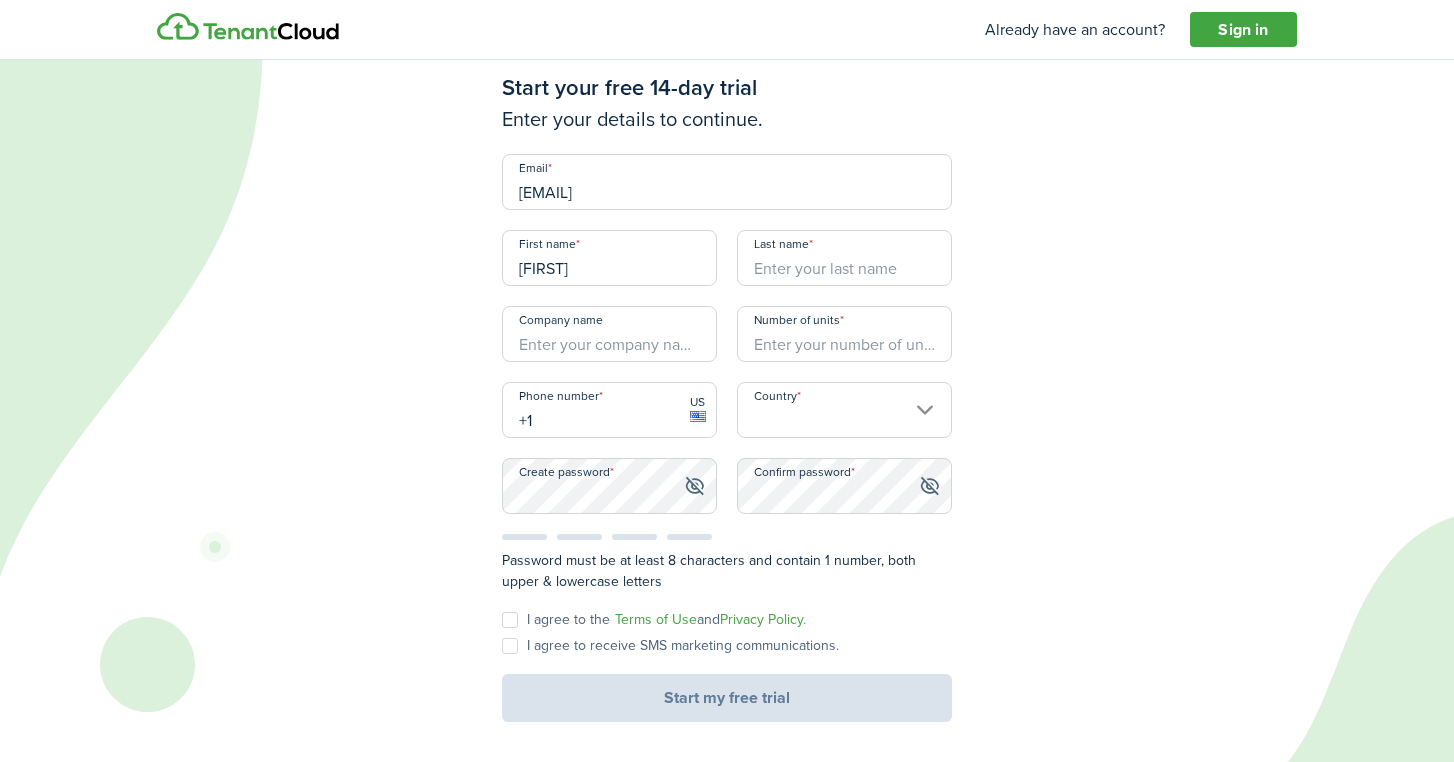 type on "[FIRST]" 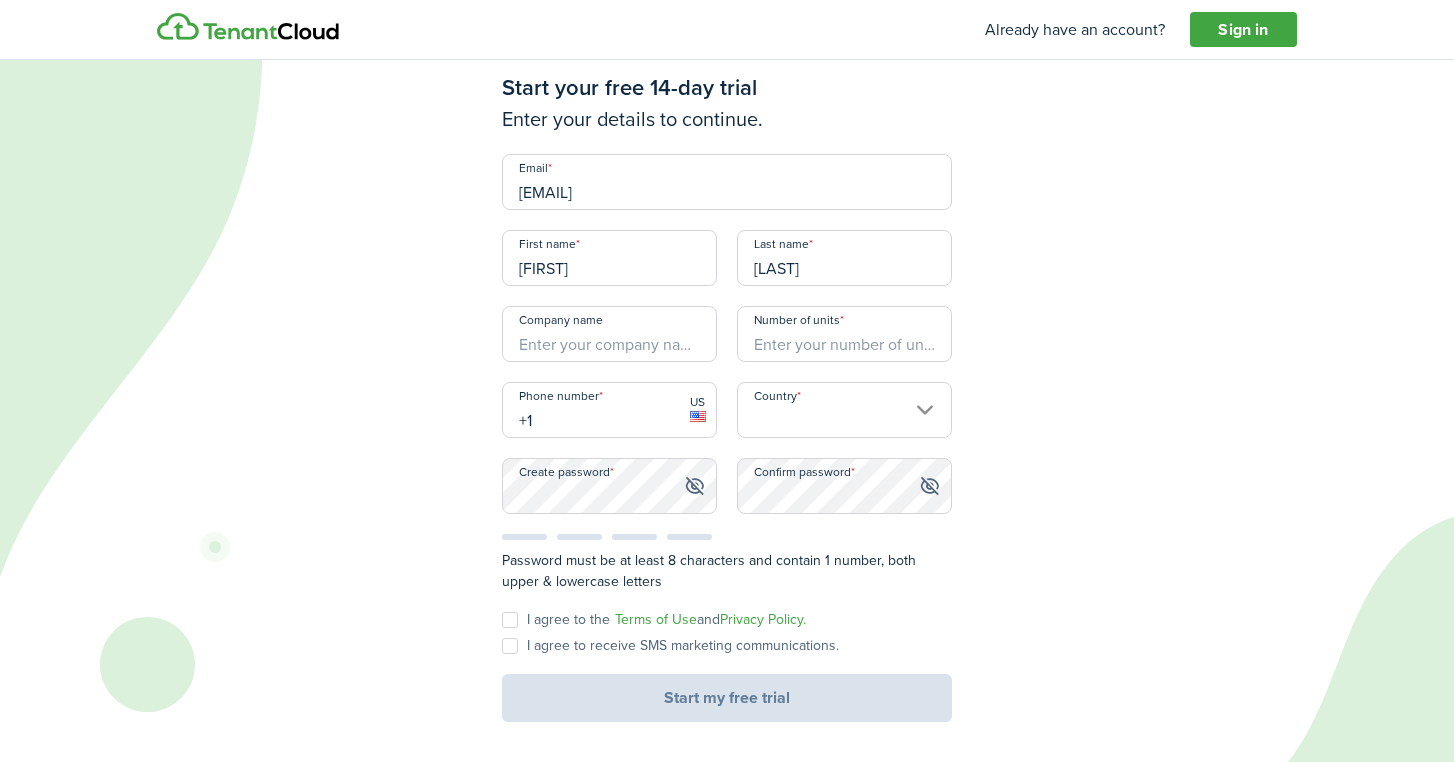 type on "[LAST]" 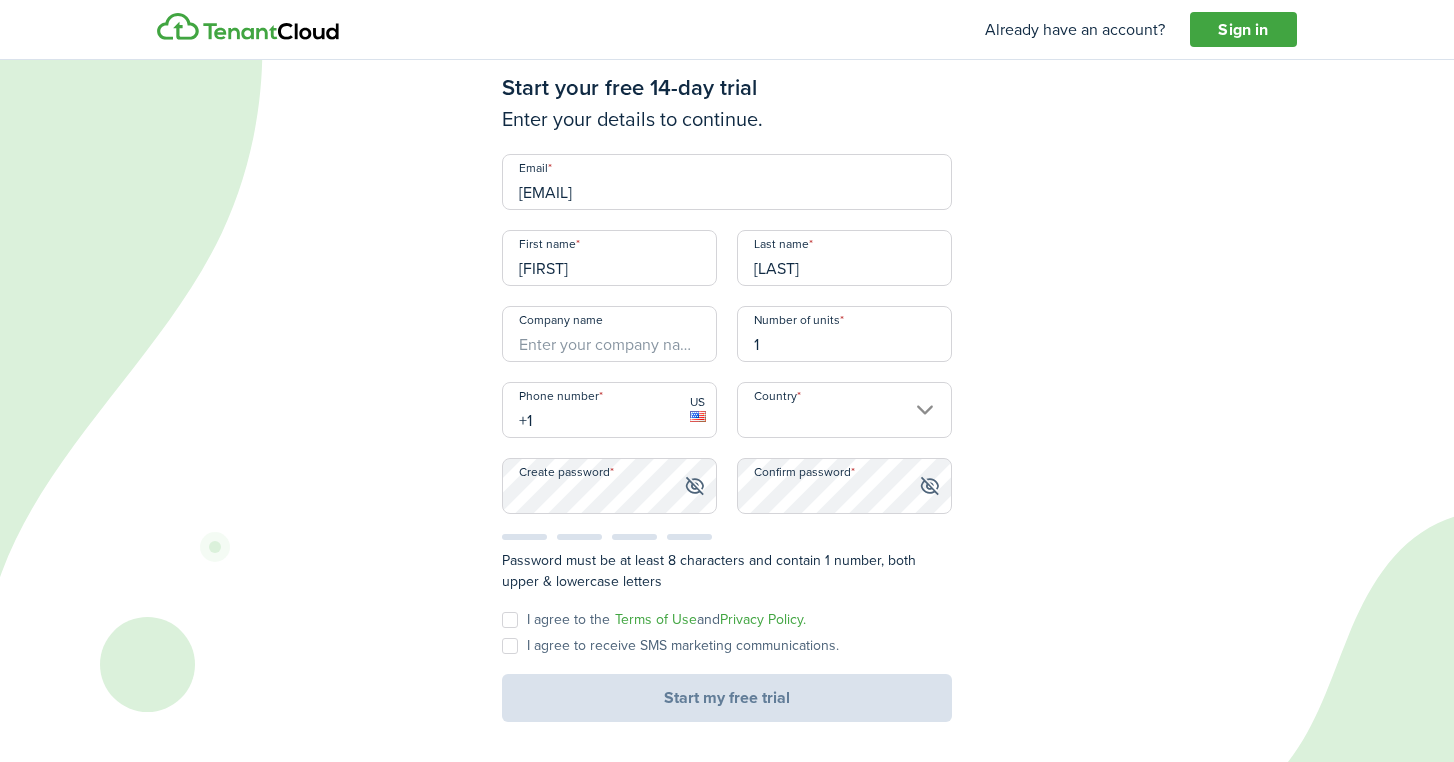 type on "1" 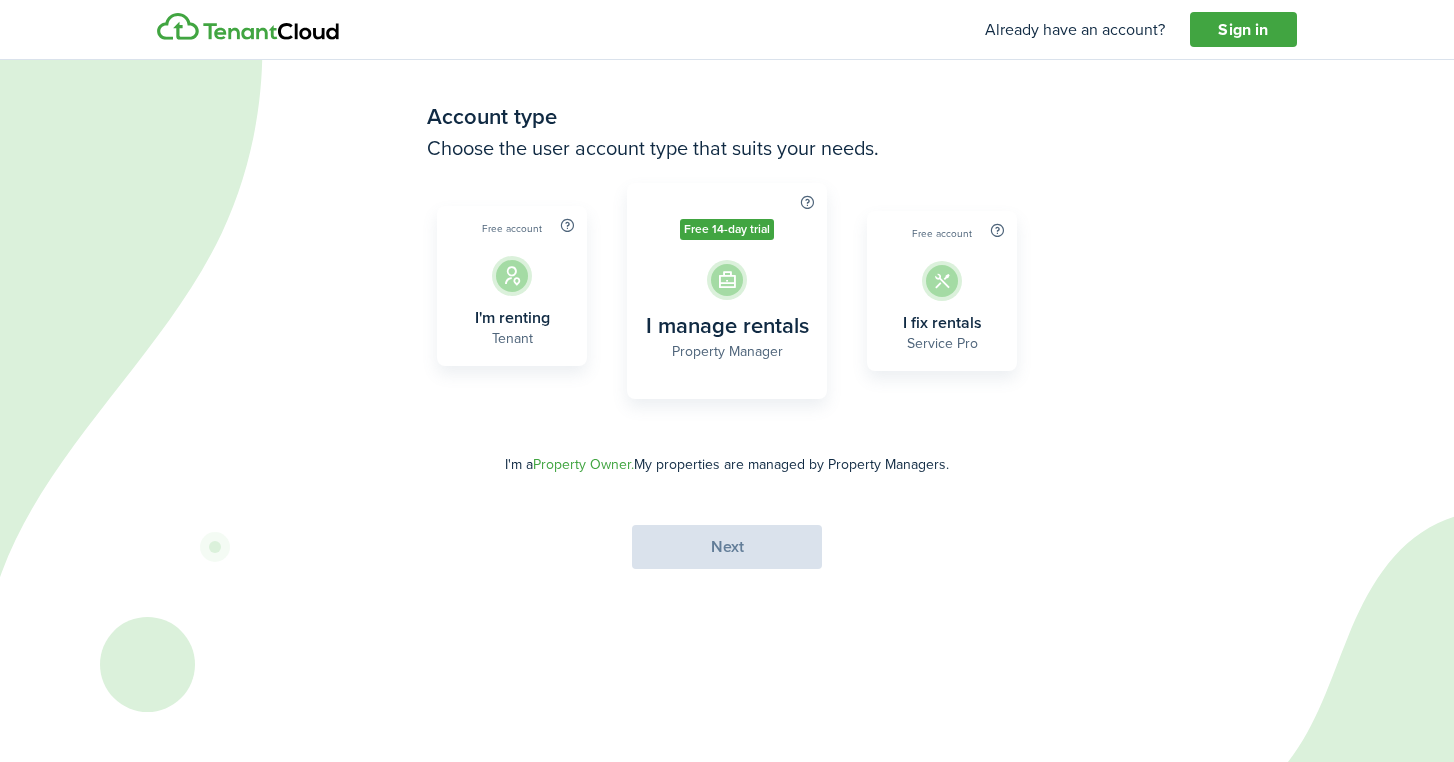 click on "Tenant" at bounding box center [512, 339] 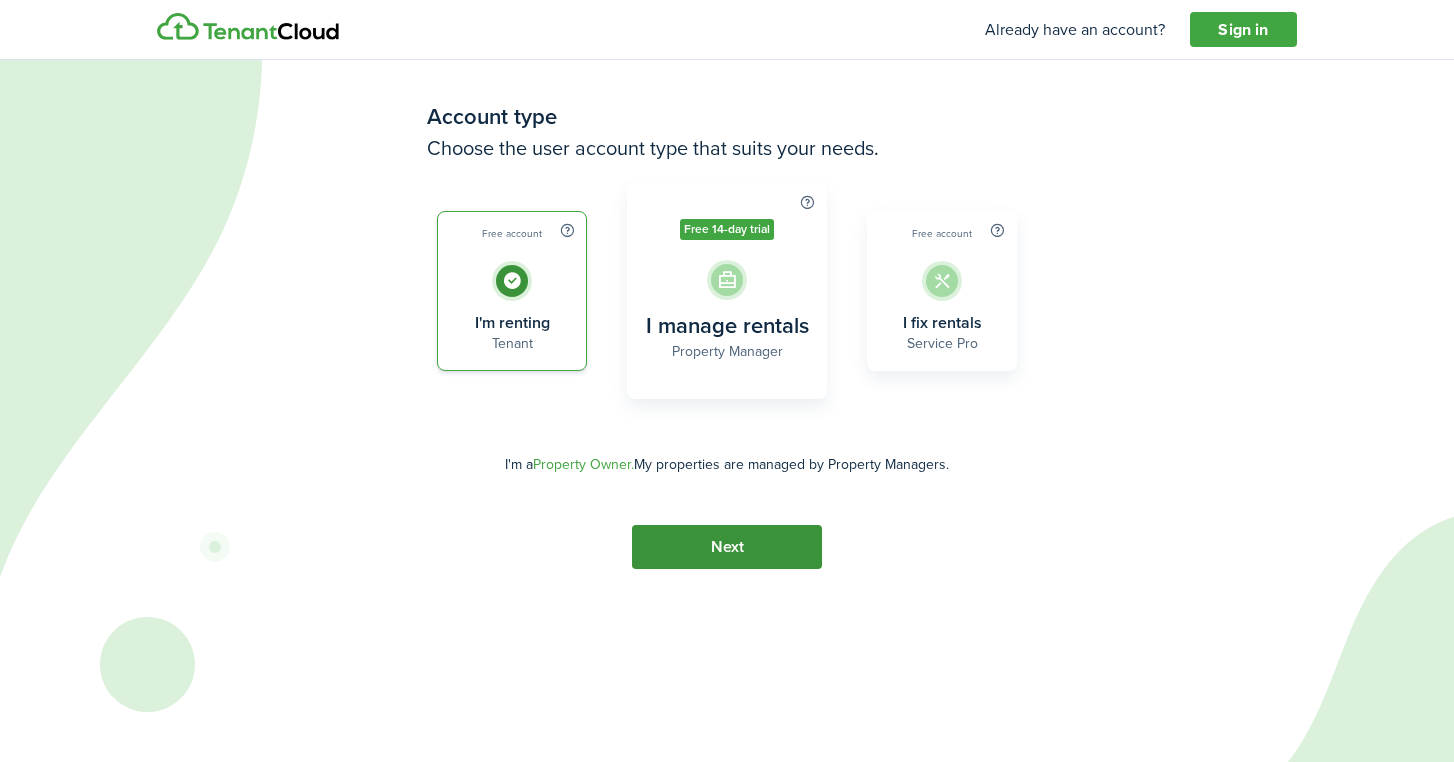 click on "Next" at bounding box center [727, 547] 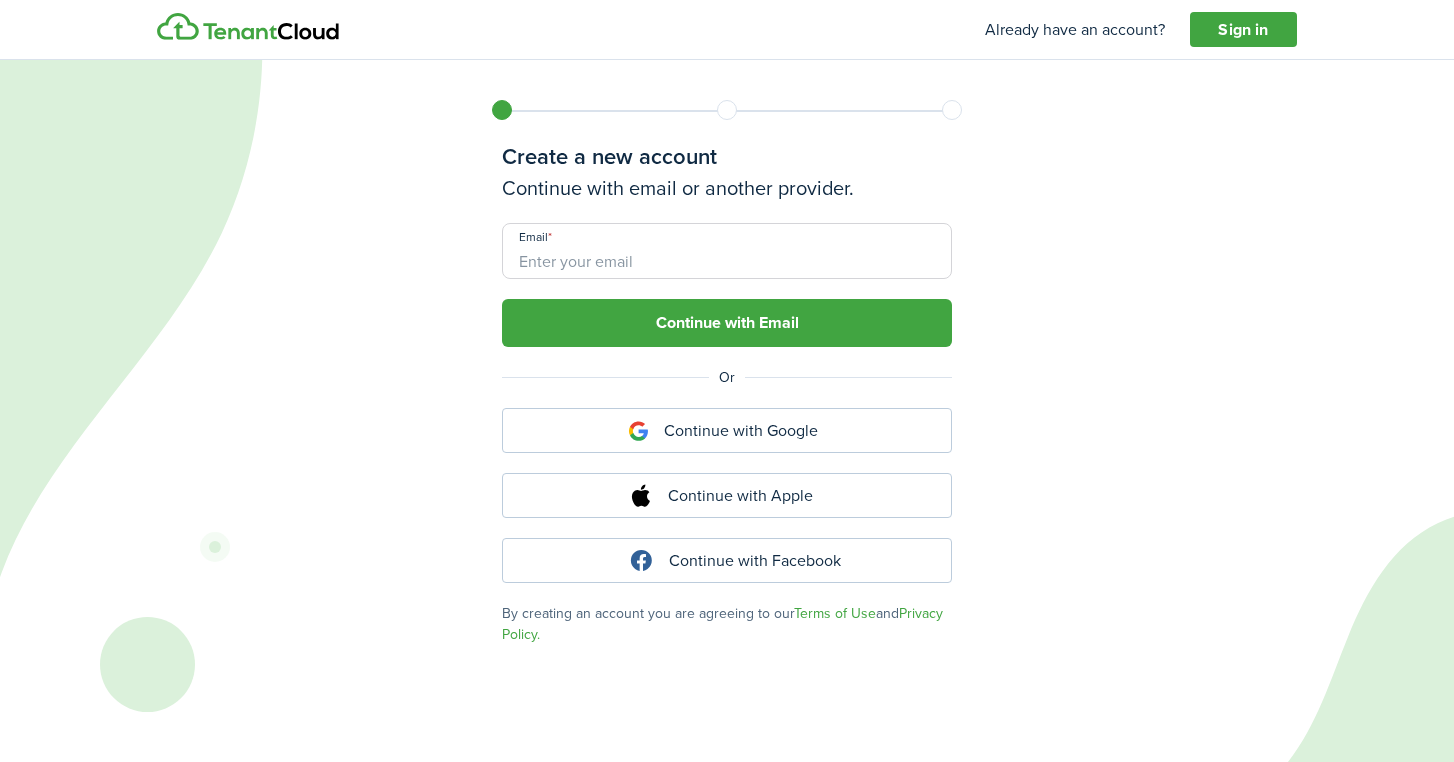 click on "Email" at bounding box center [727, 251] 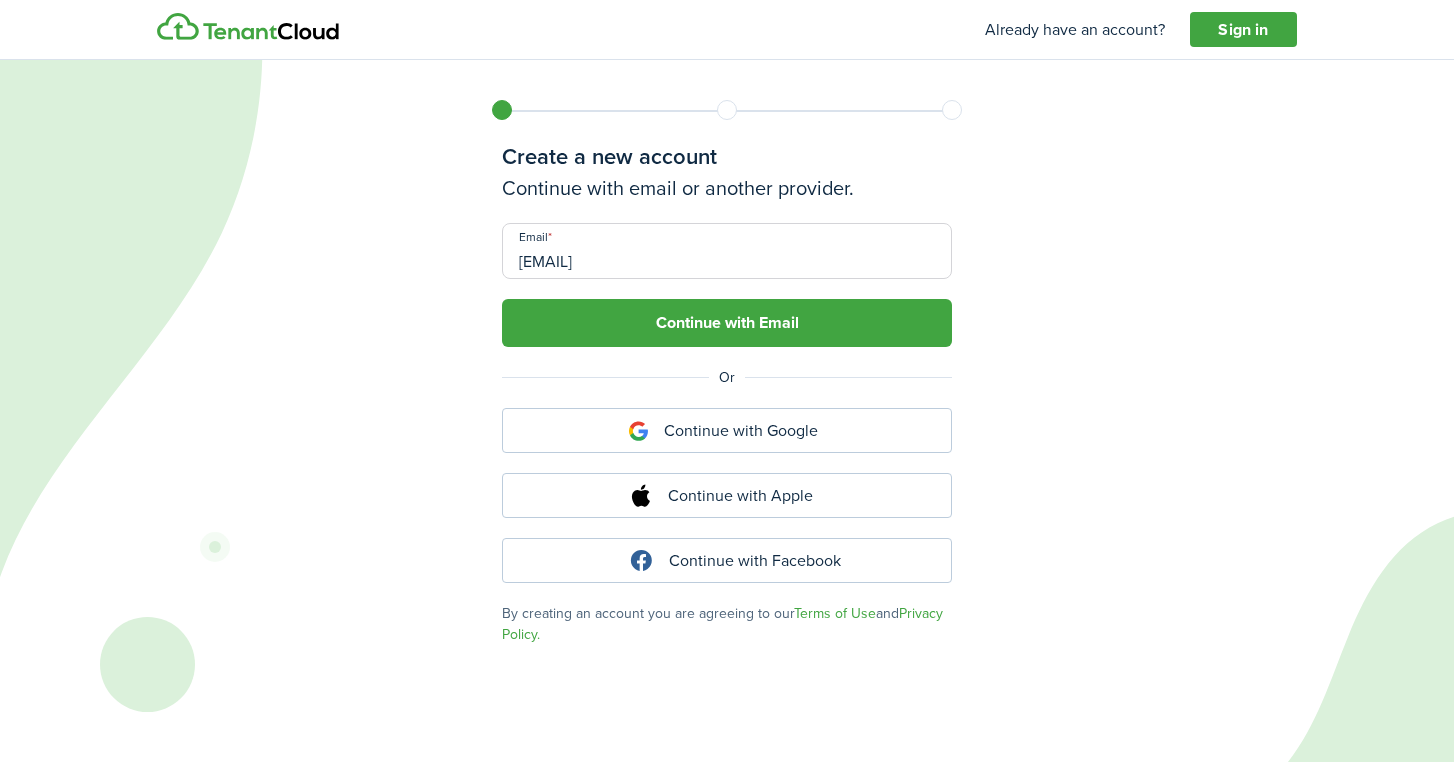 type on "k.bilko1@list.ru" 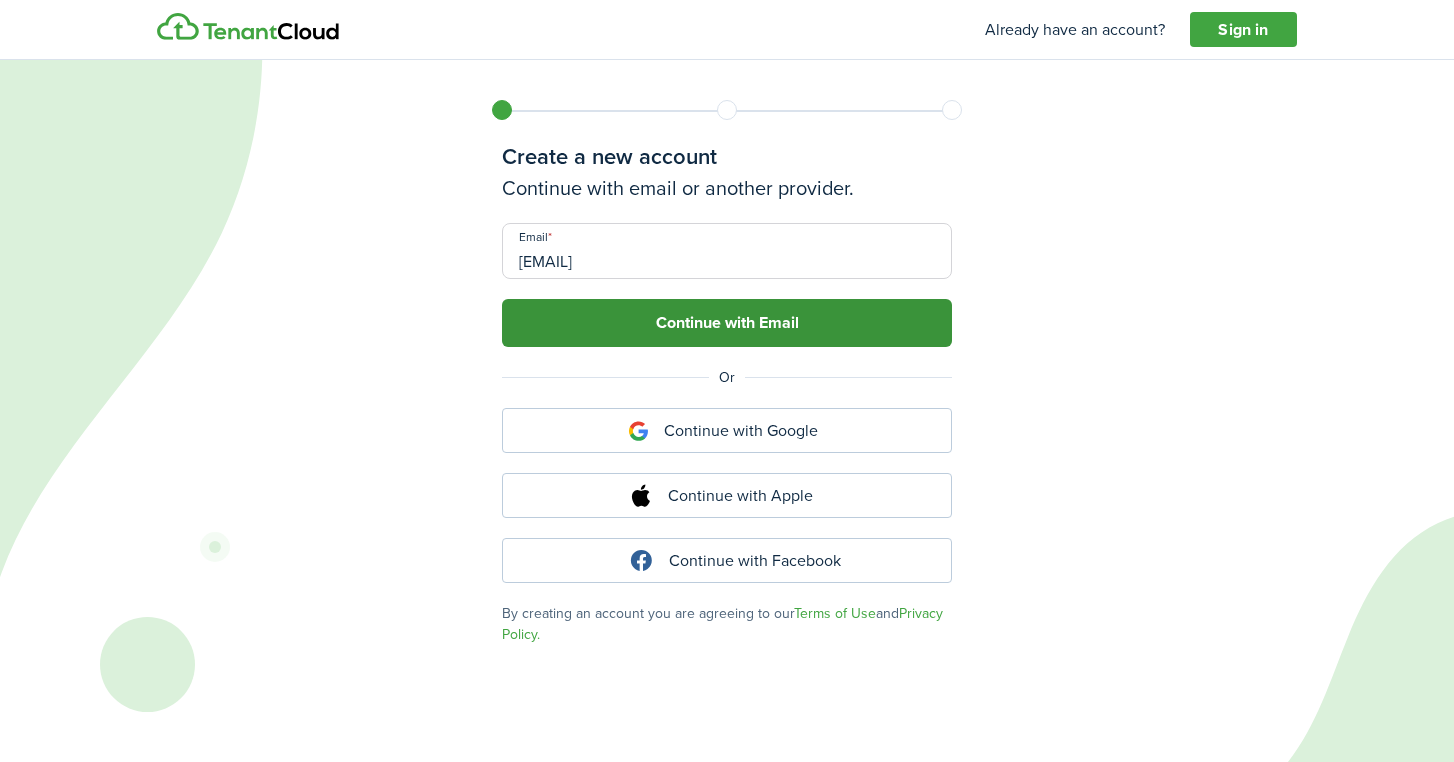 click on "Continue with Email" at bounding box center (727, 323) 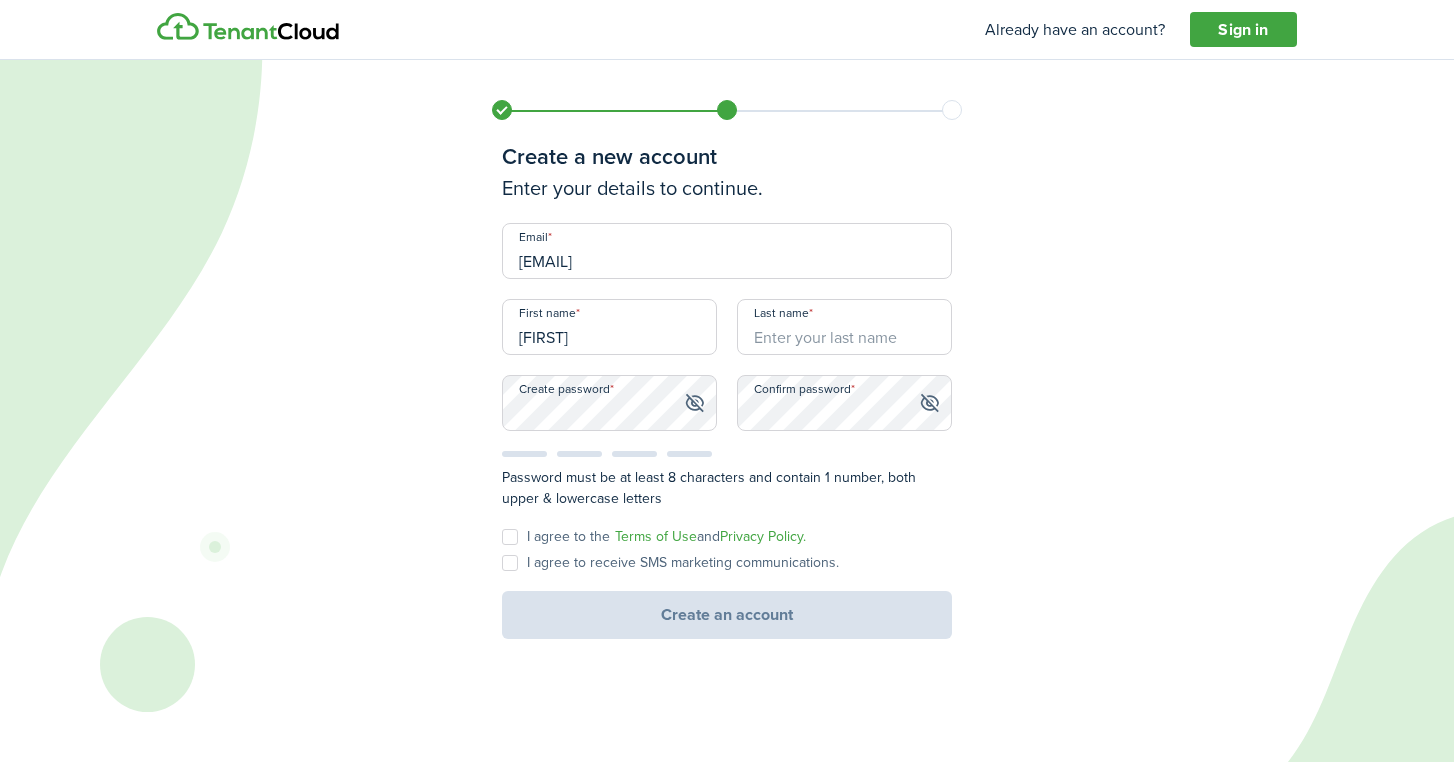 type on "[FIRST]" 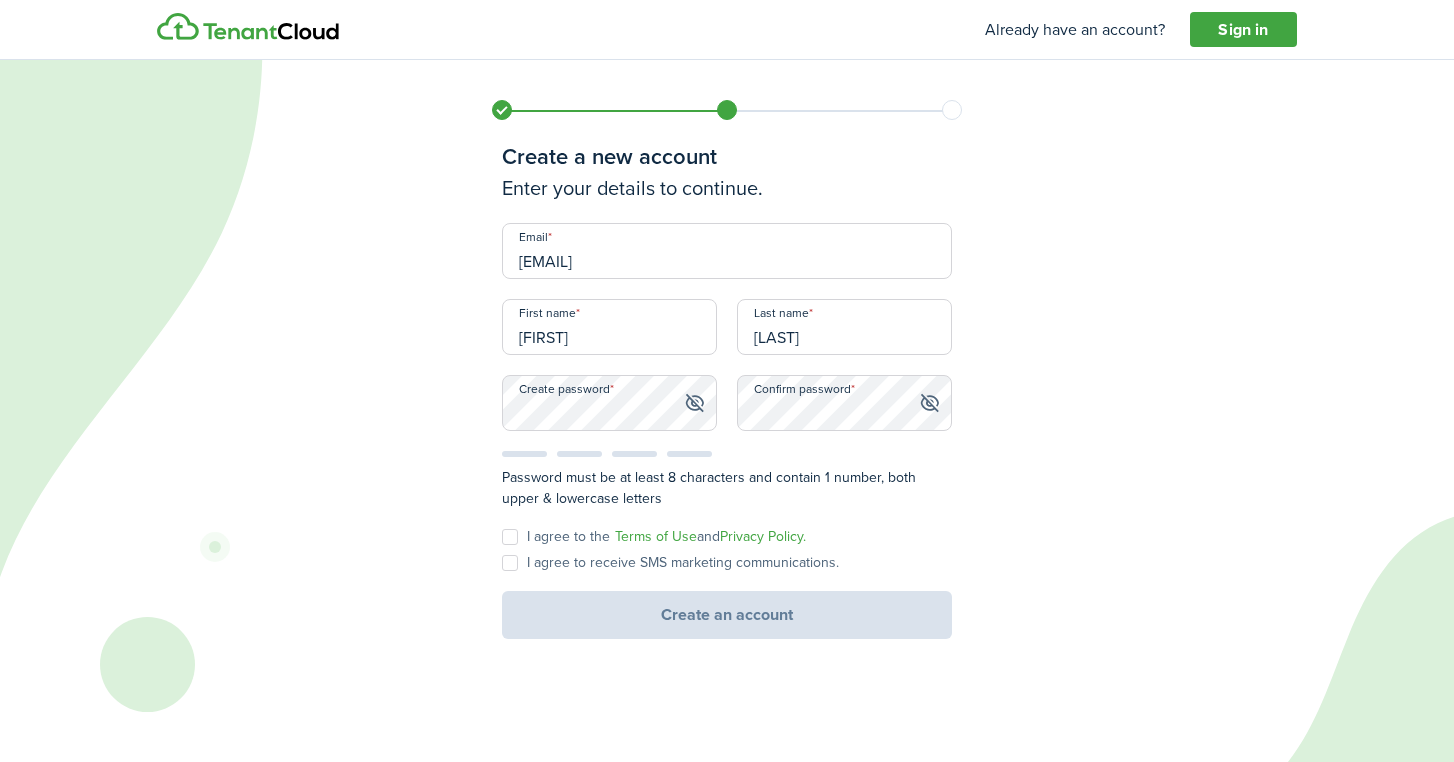 type on "[LAST]" 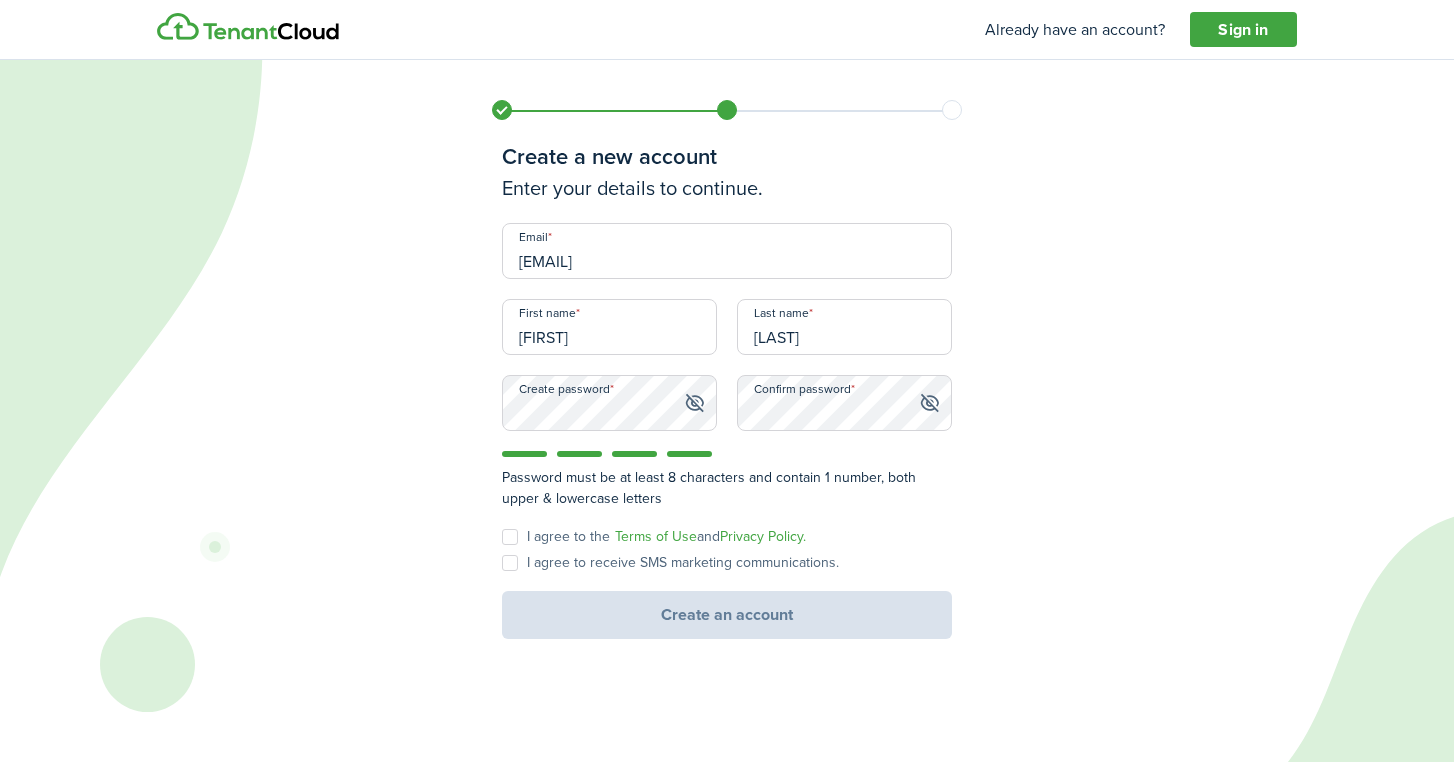 click on "I agree to the Terms of Use  and  Privacy Policy." at bounding box center (654, 537) 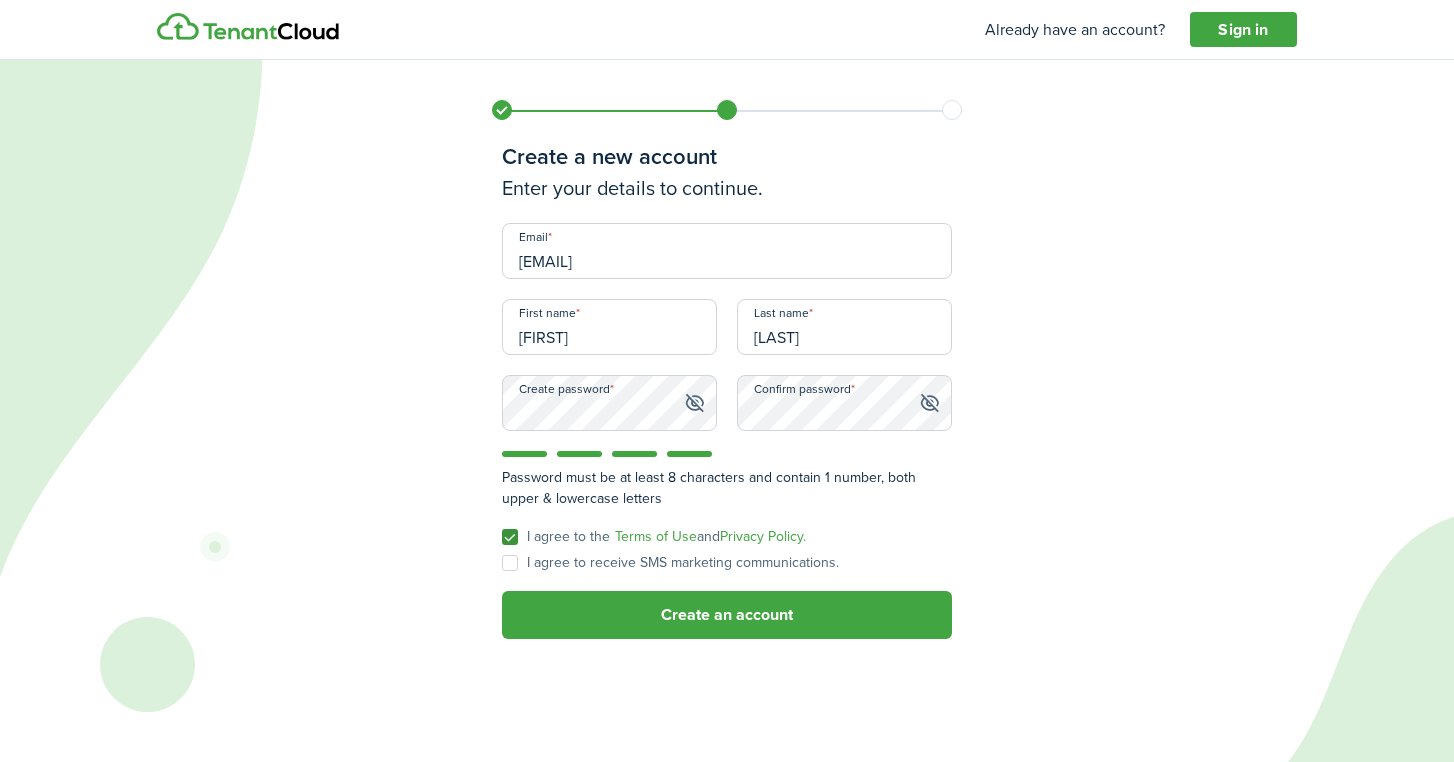 click on "I agree to receive SMS marketing communications." at bounding box center [670, 563] 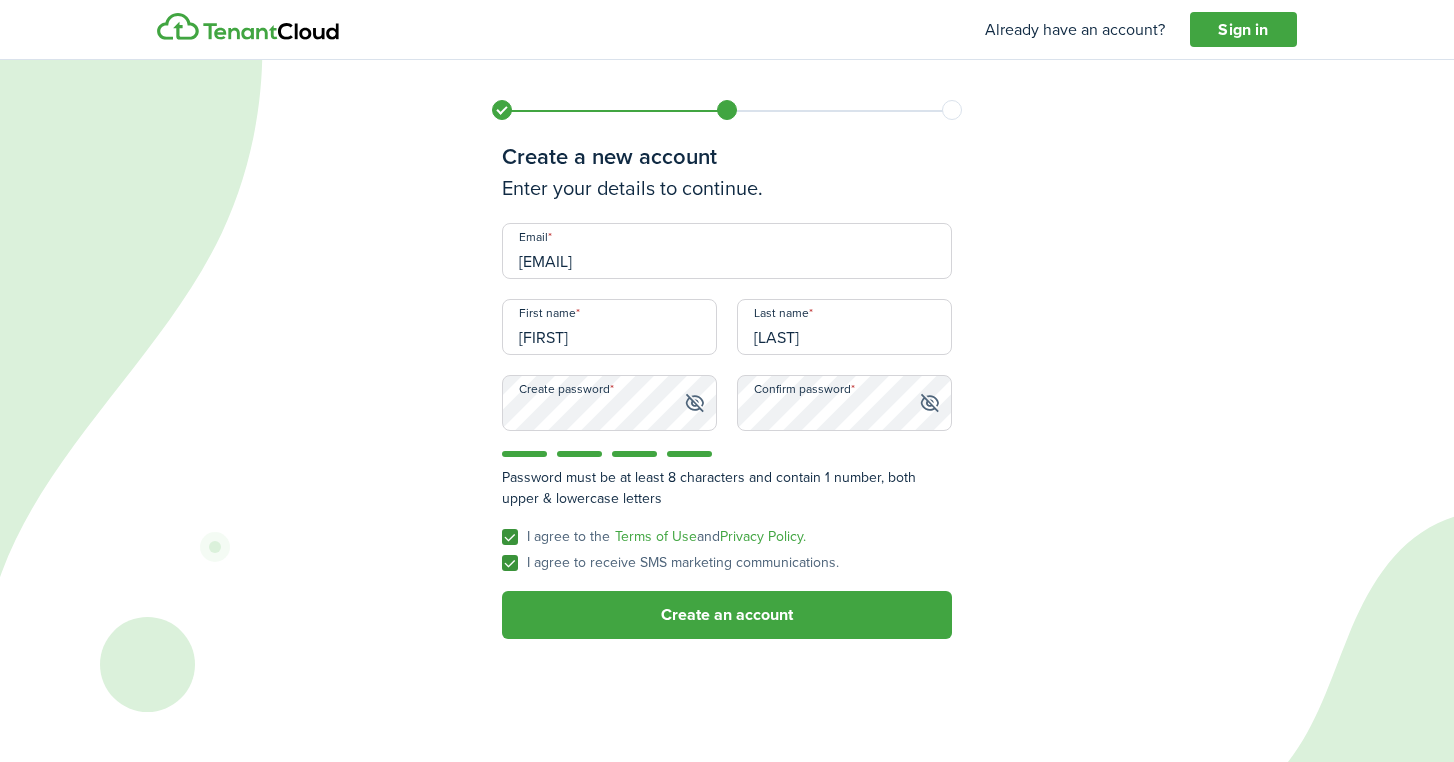 click on "I agree to receive SMS marketing communications." at bounding box center (670, 563) 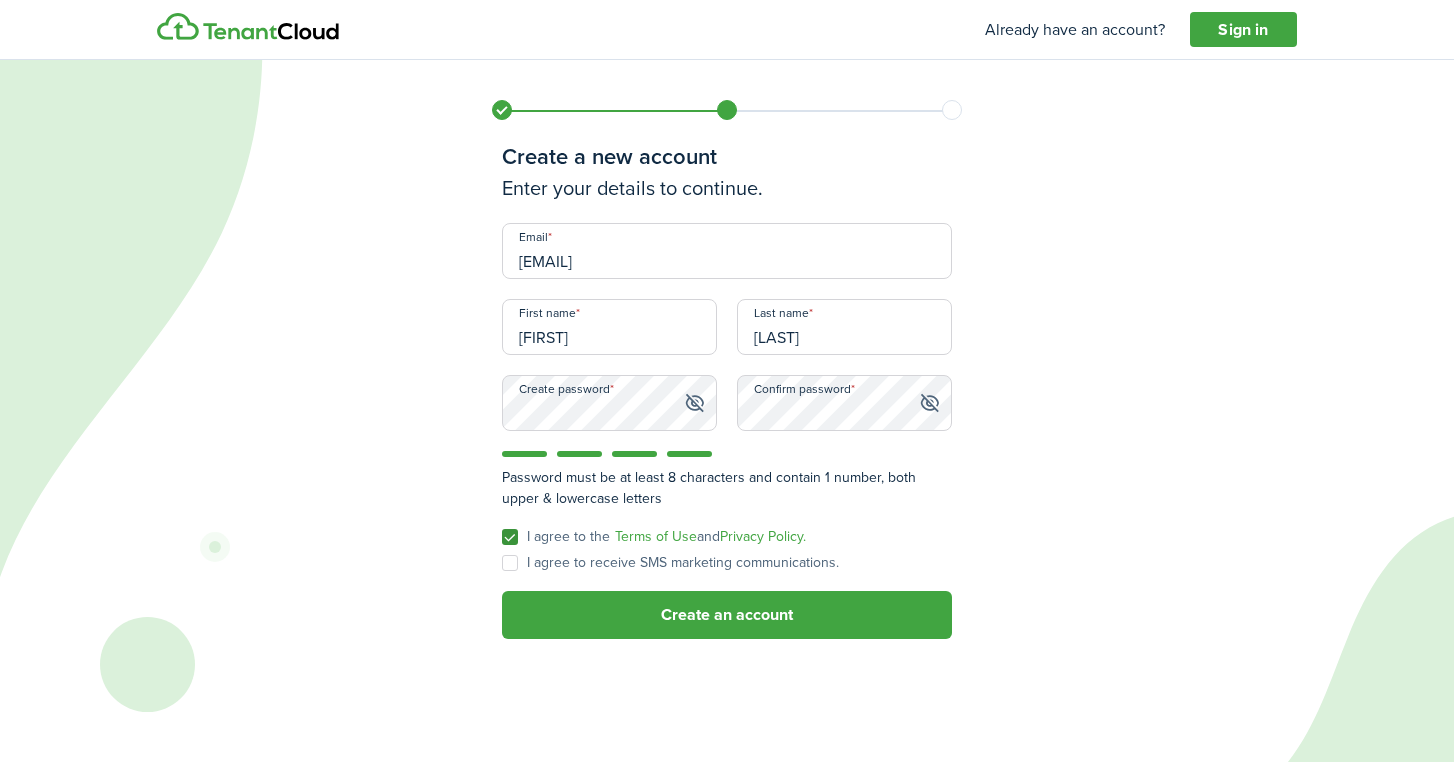 click on "Create a new account Enter your details to continue.  Email  k.bilko1@list.ru  First name  Ekaterina  Last name  Bilko  Create password   Confirm password   Password must be at least 8 characters and contain 1 number, both upper & lowercase letters
I agree to the Terms of Use  and  Privacy Policy.  I agree to receive SMS marketing communications.  Create an account" at bounding box center [727, 329] 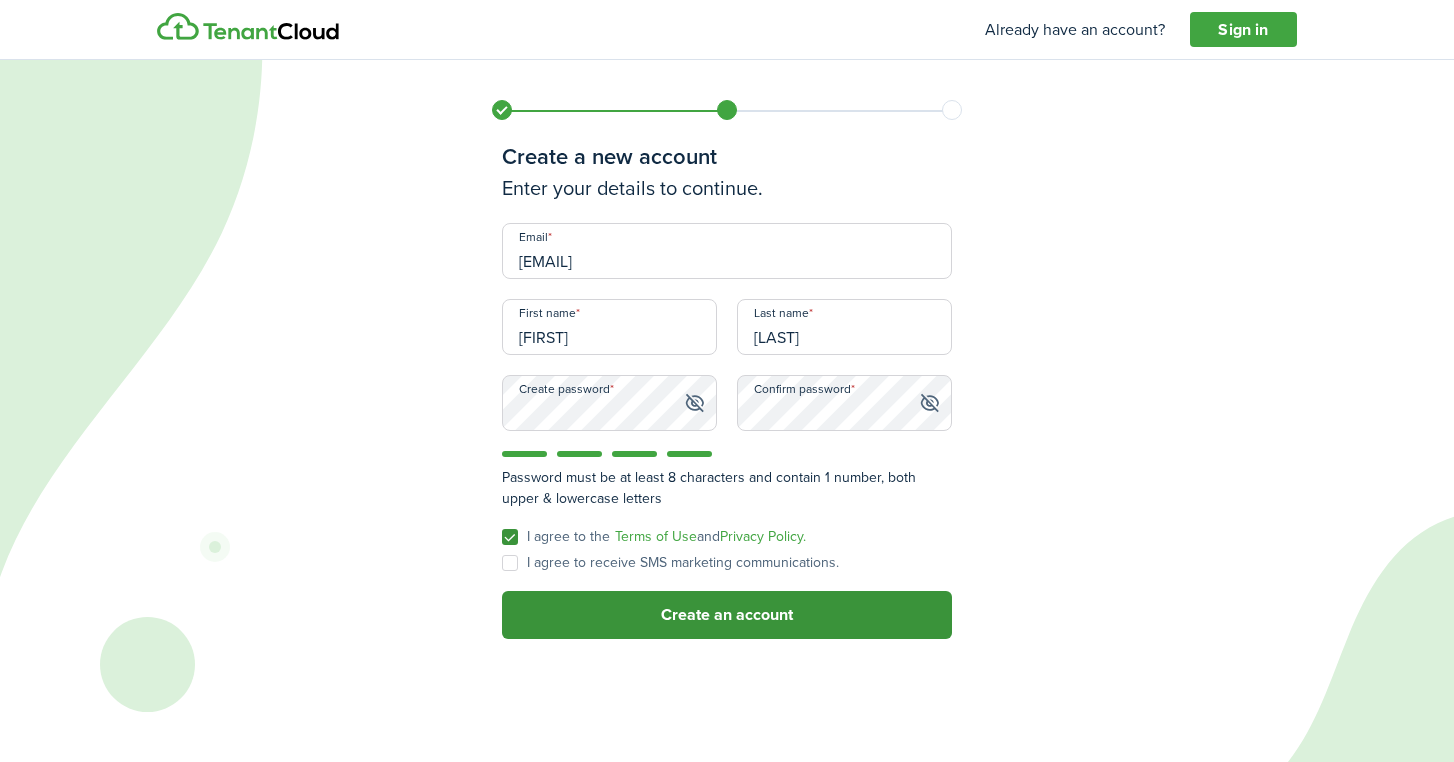 click on "Create an account" at bounding box center (727, 615) 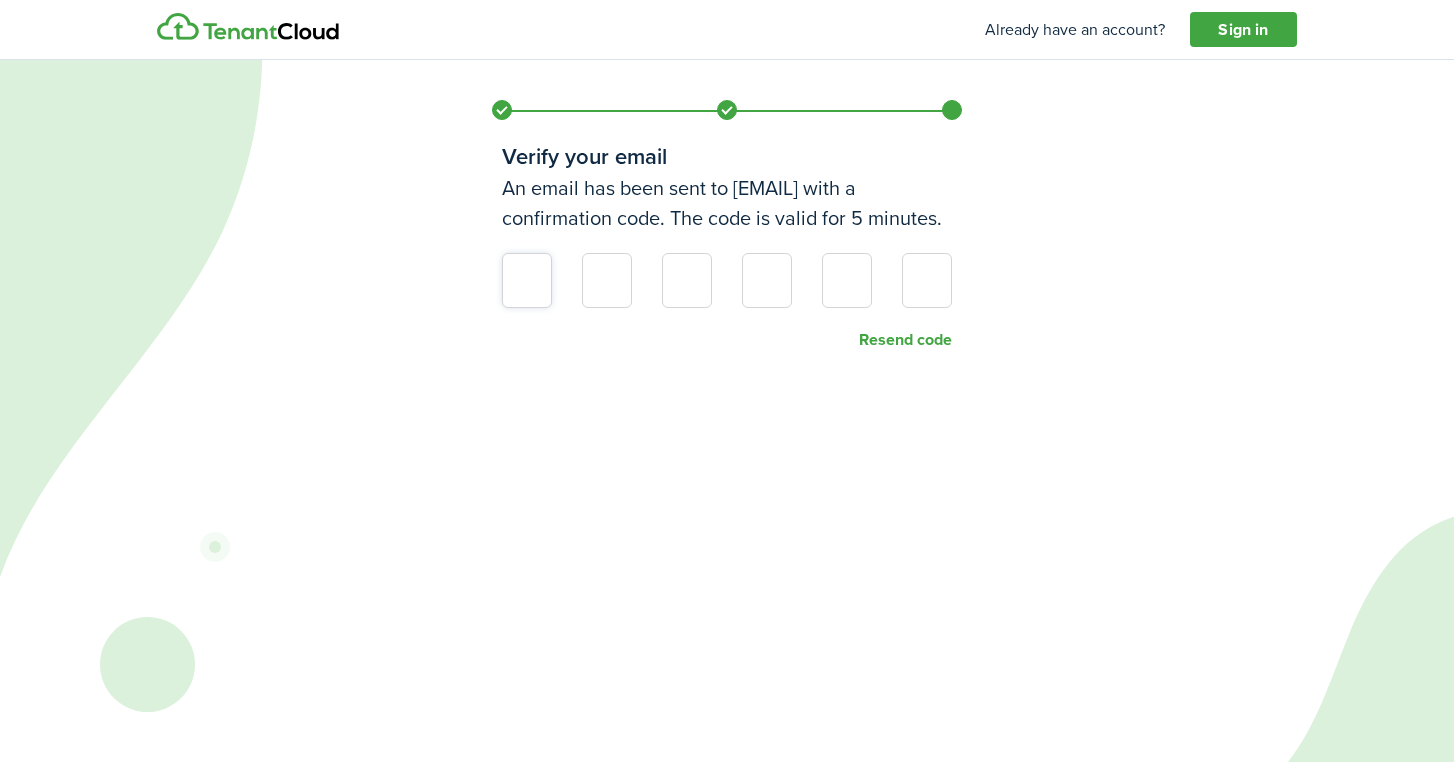 type on "5" 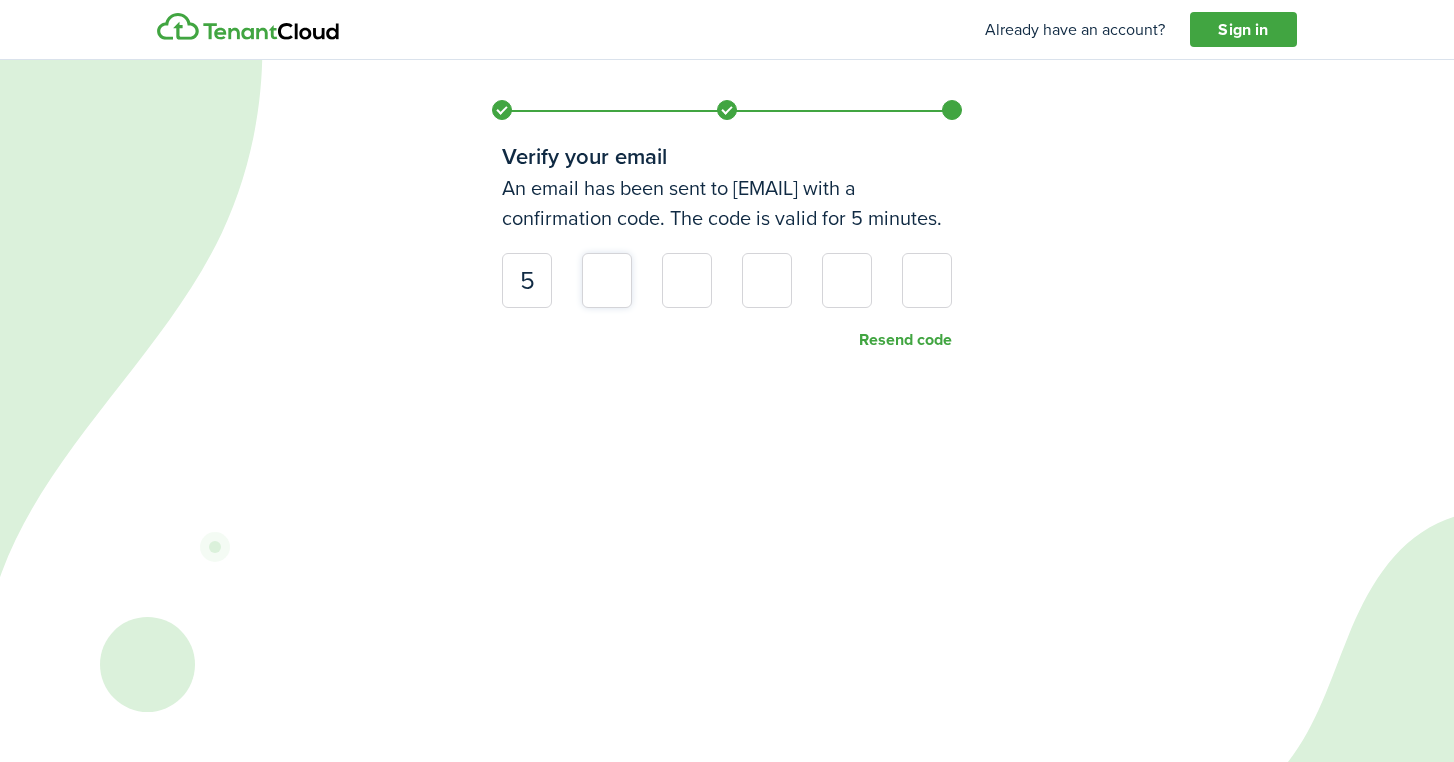 type on "7" 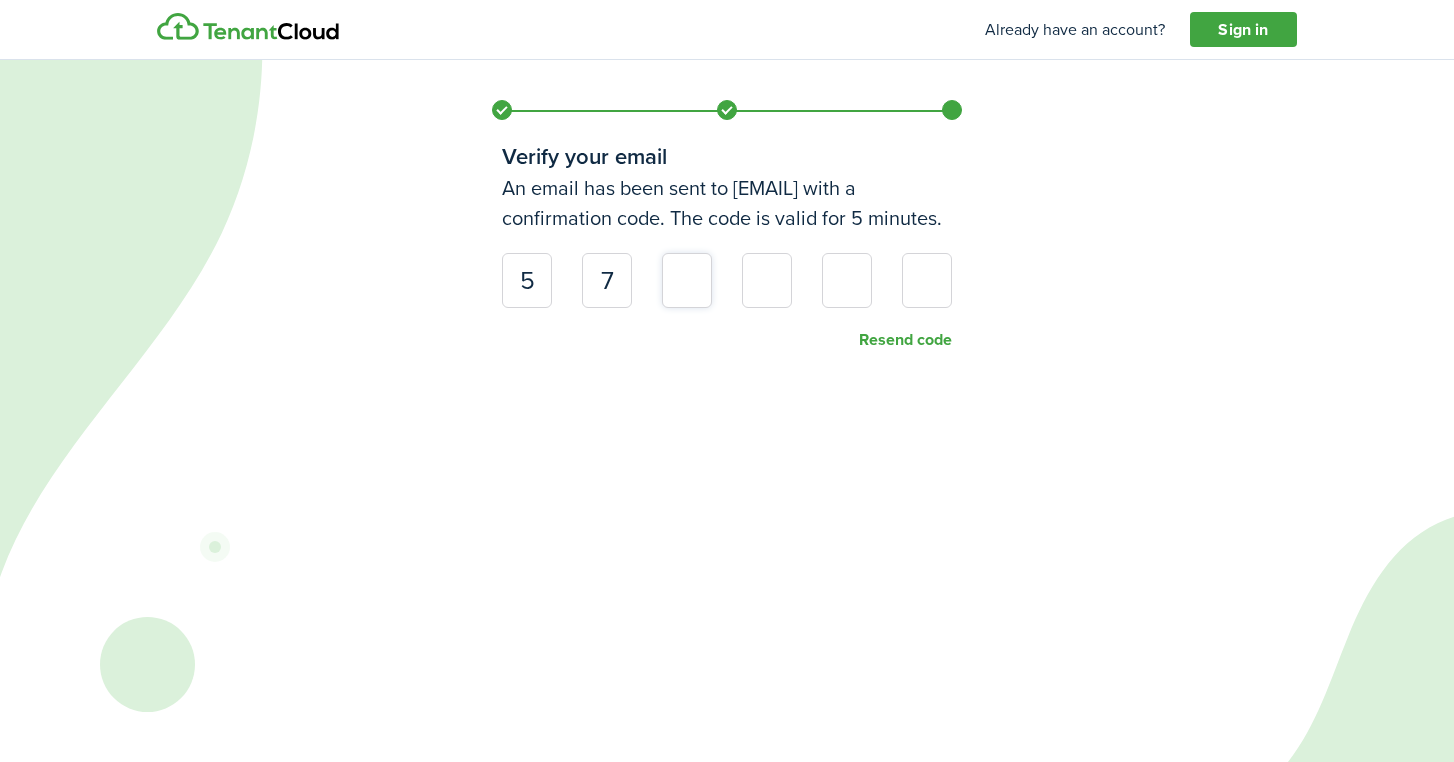 type on "5" 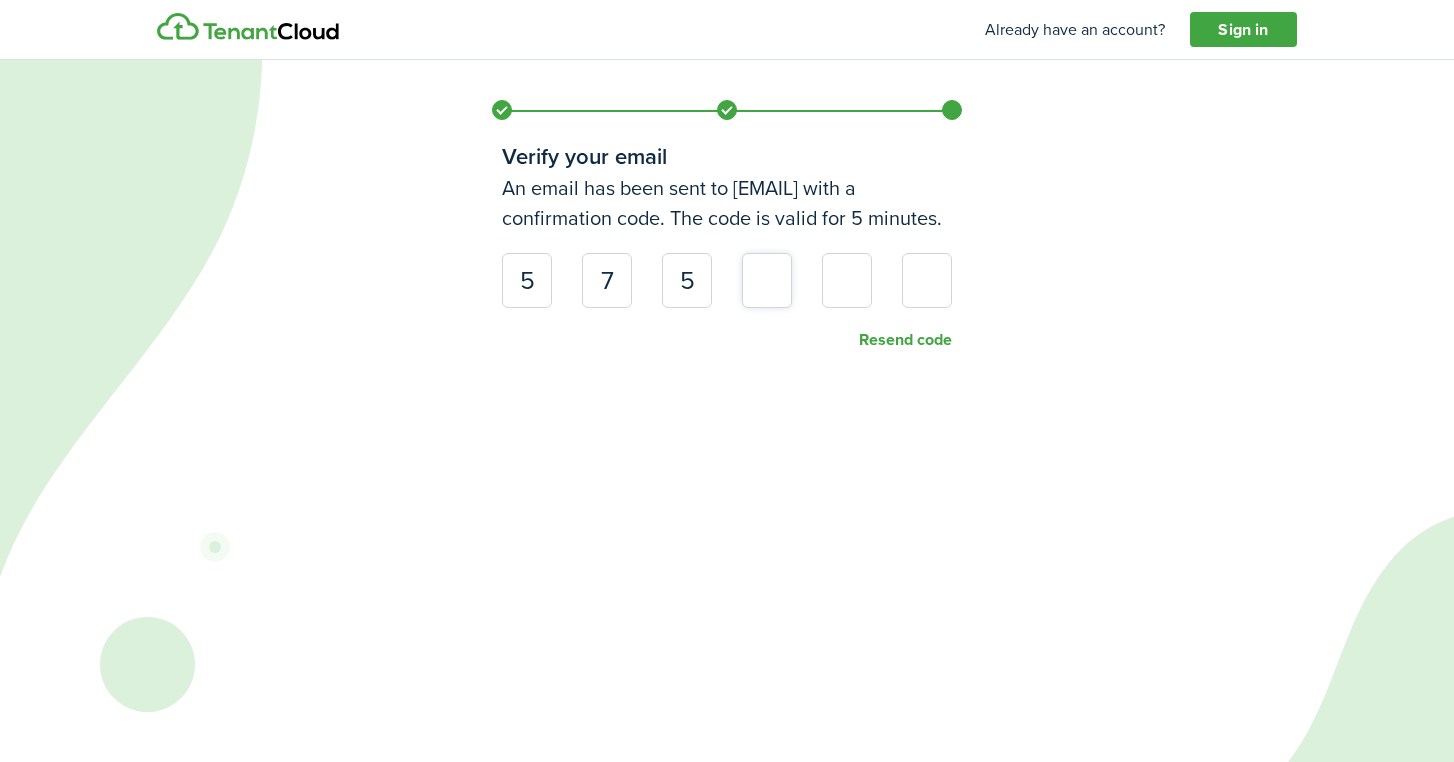 type on "8" 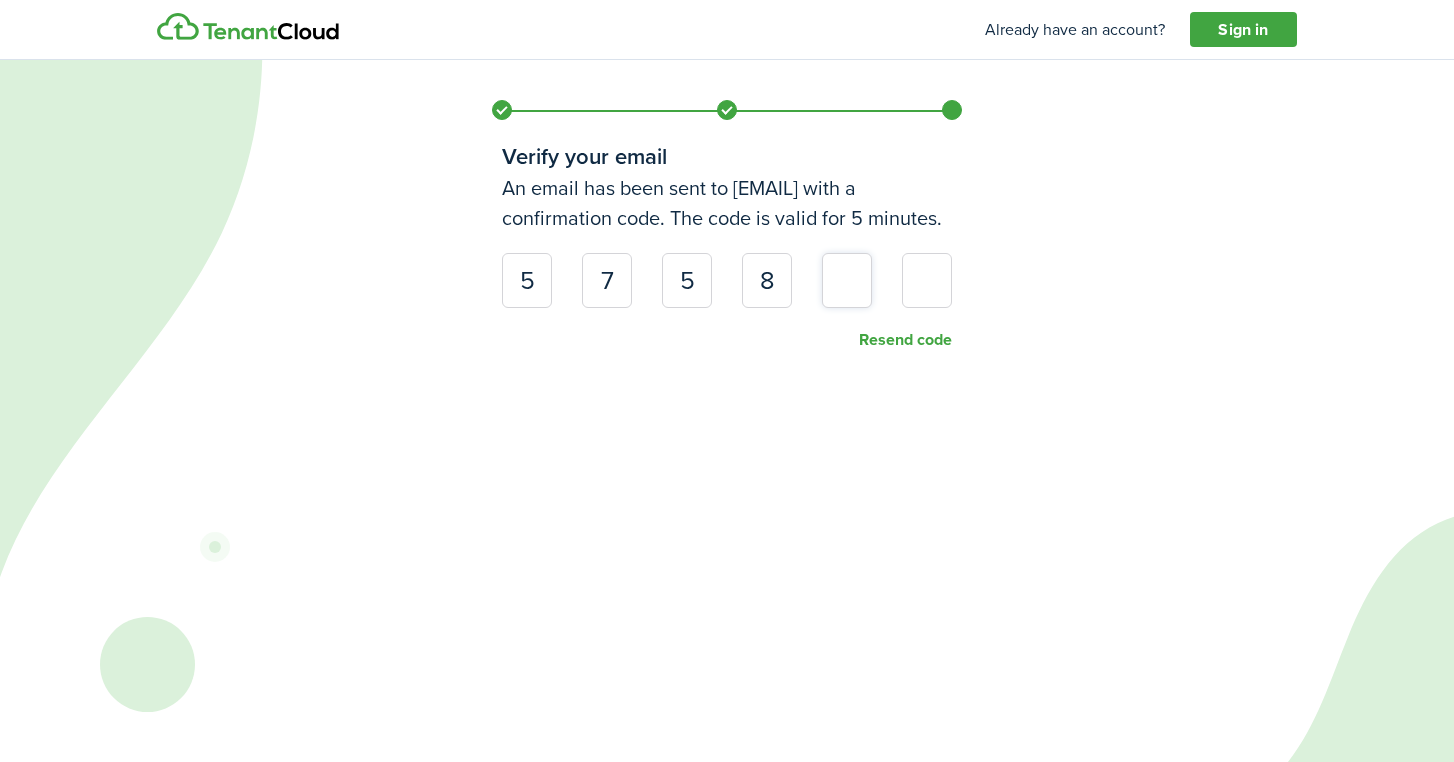 type on "0" 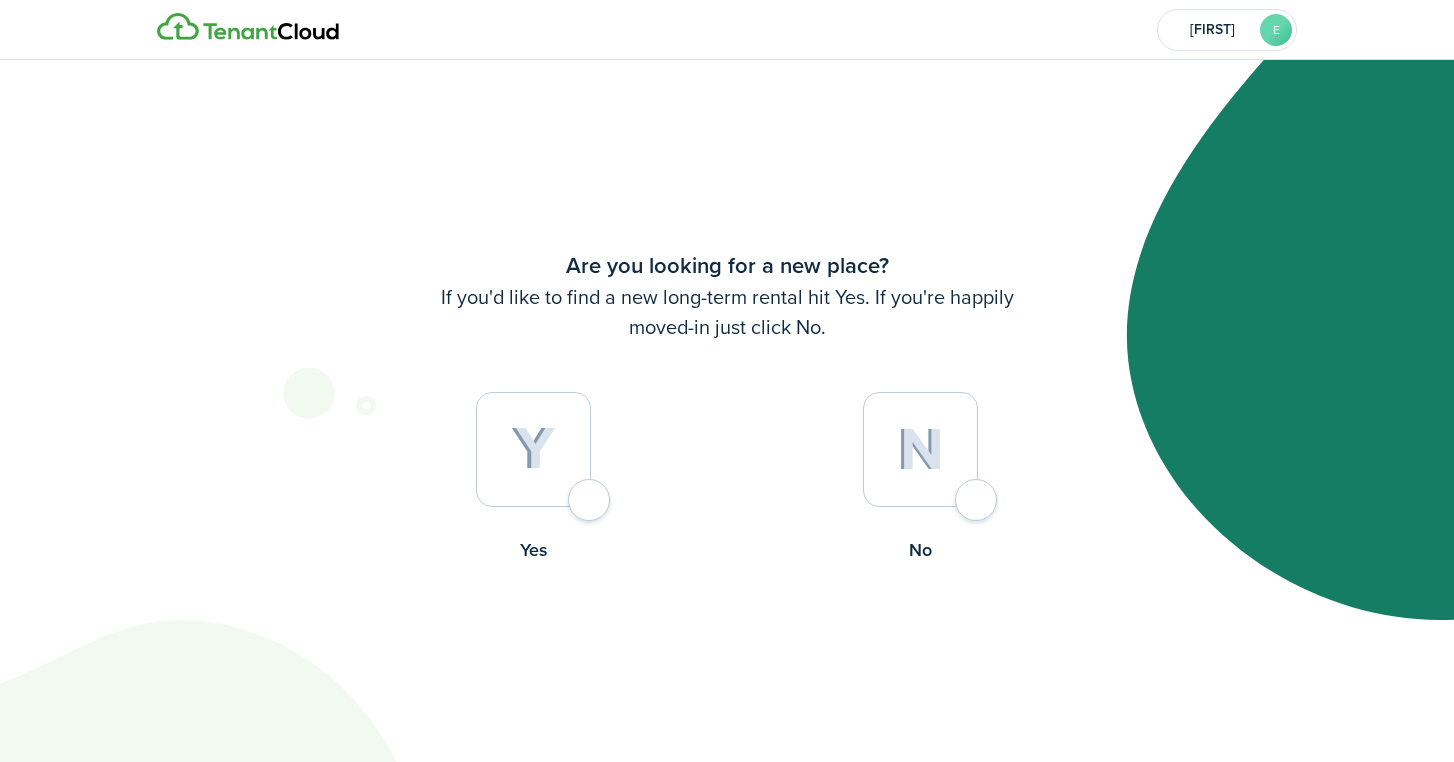 click at bounding box center (533, 449) 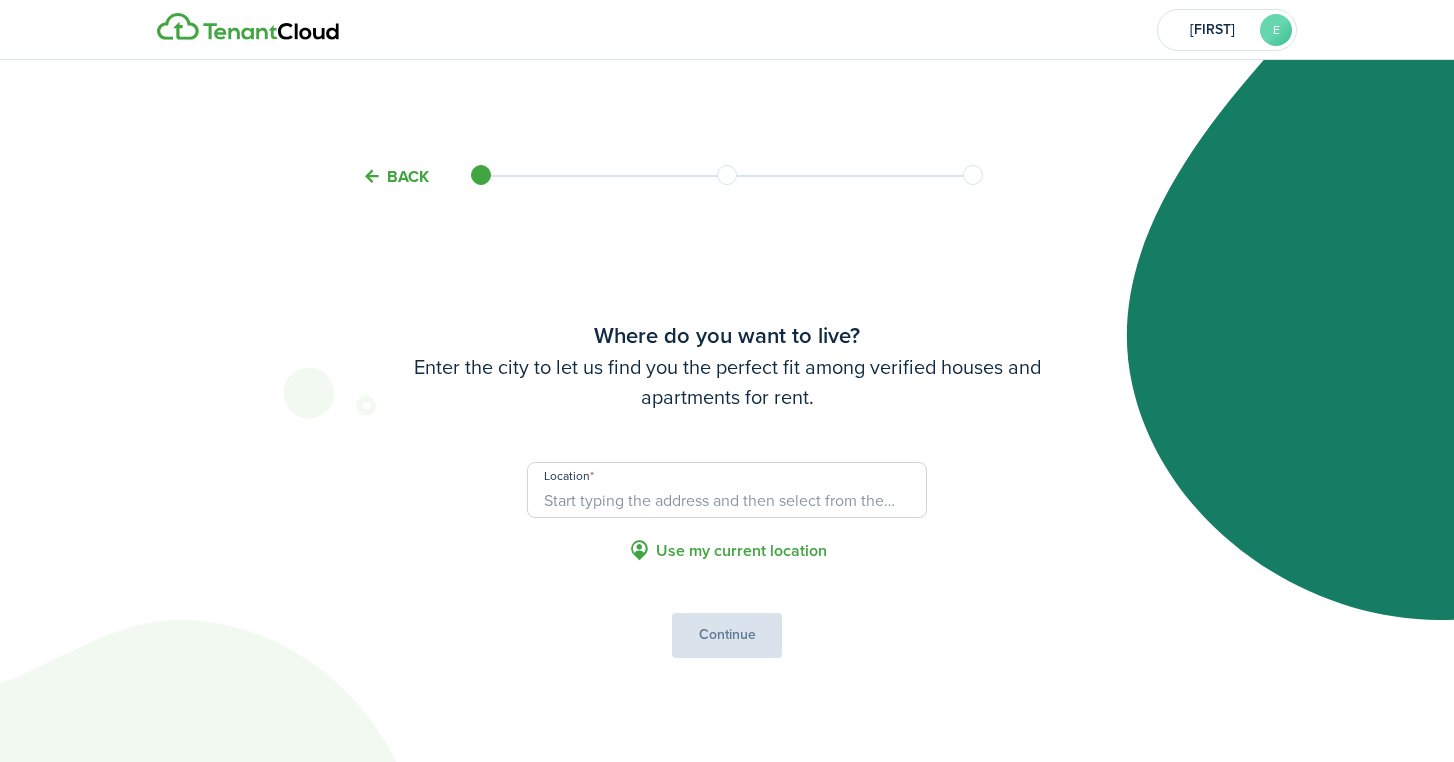 click on "Location" at bounding box center [727, 490] 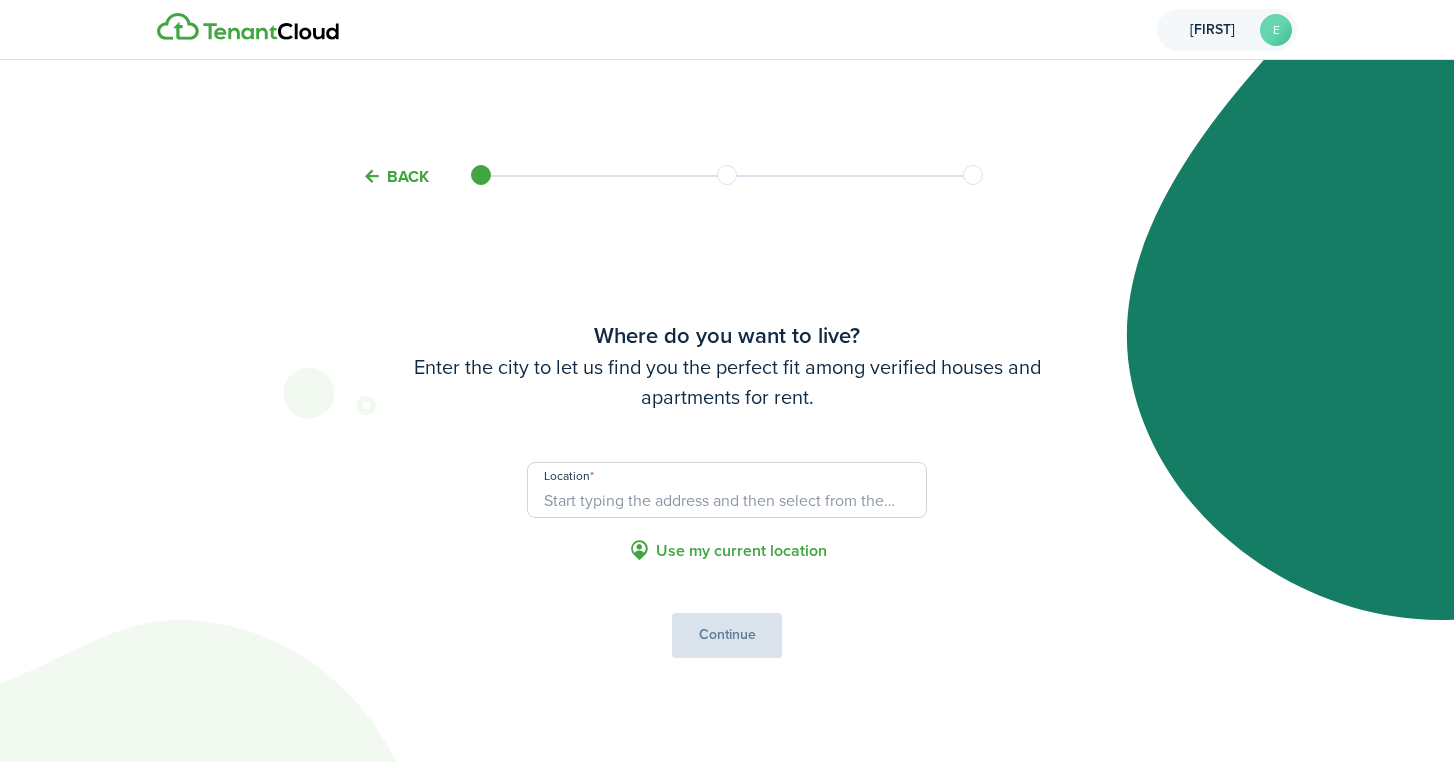 click on "Ekaterina  E" at bounding box center [1227, 30] 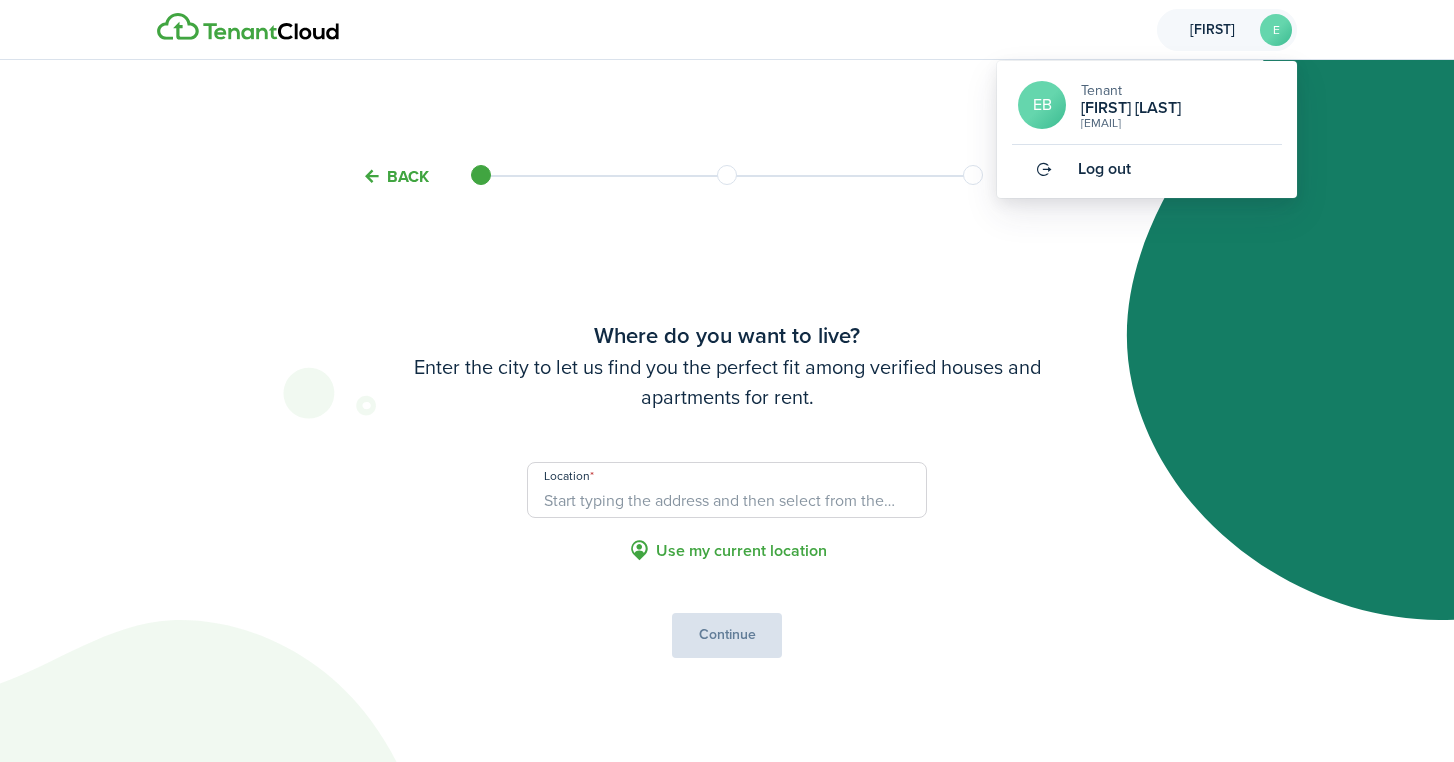 click at bounding box center [727, 381] 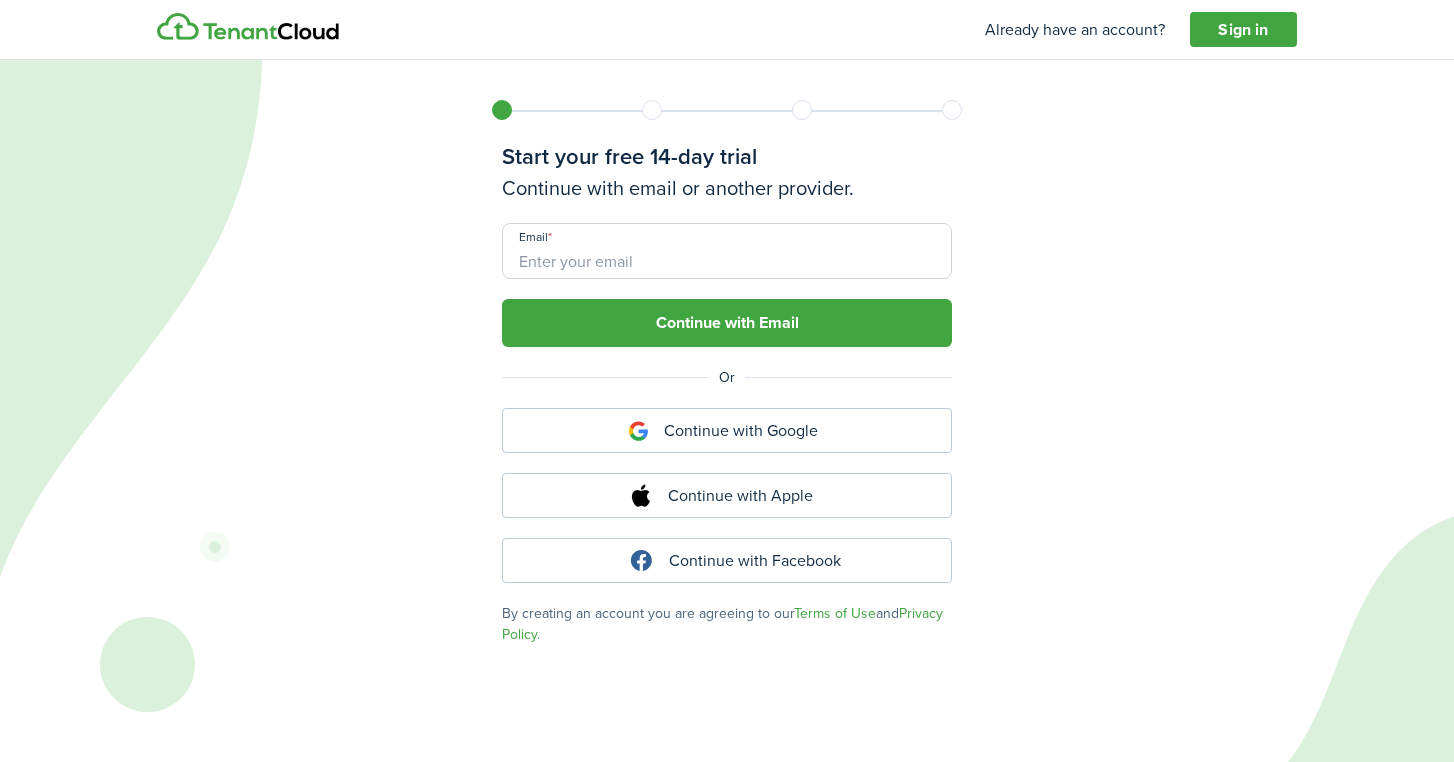 scroll, scrollTop: 0, scrollLeft: 0, axis: both 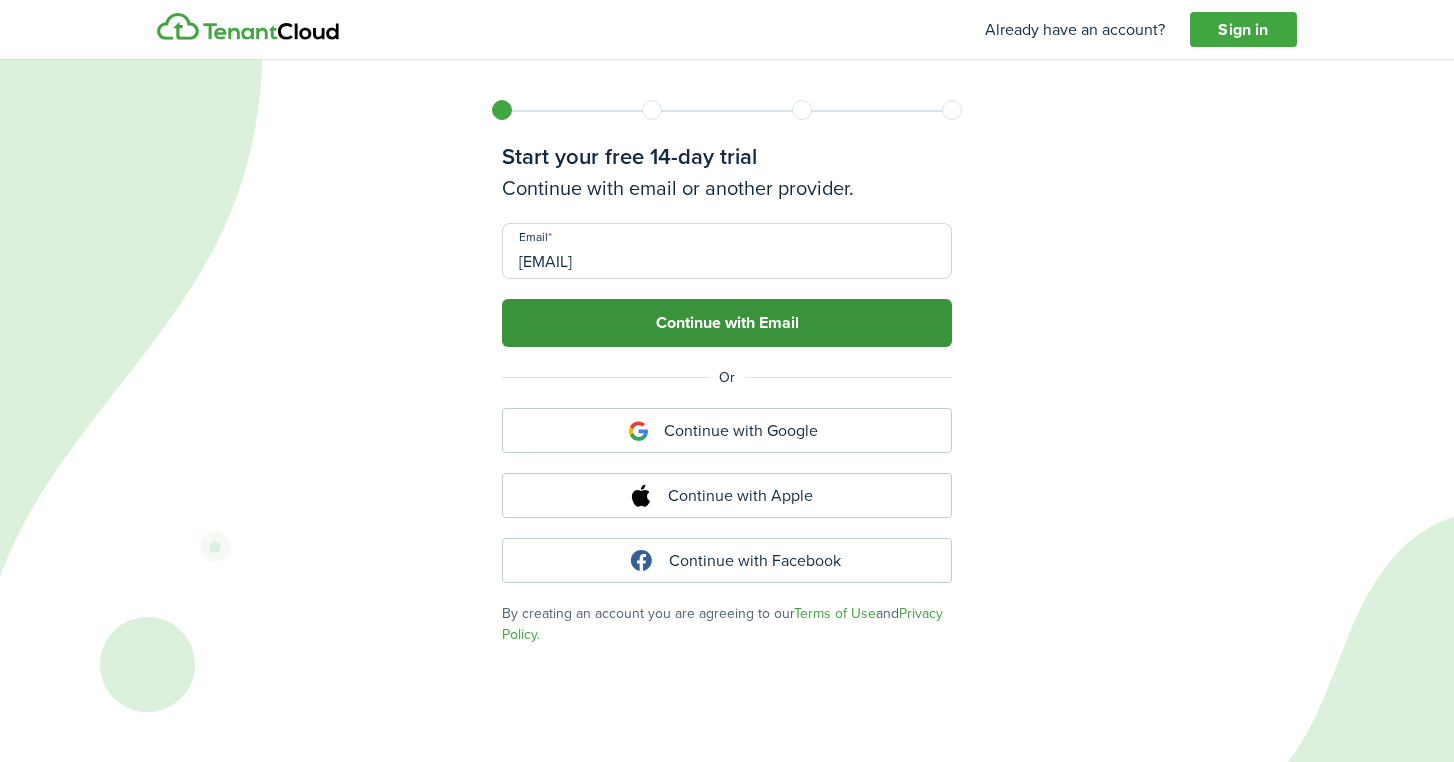 type on "[EMAIL]" 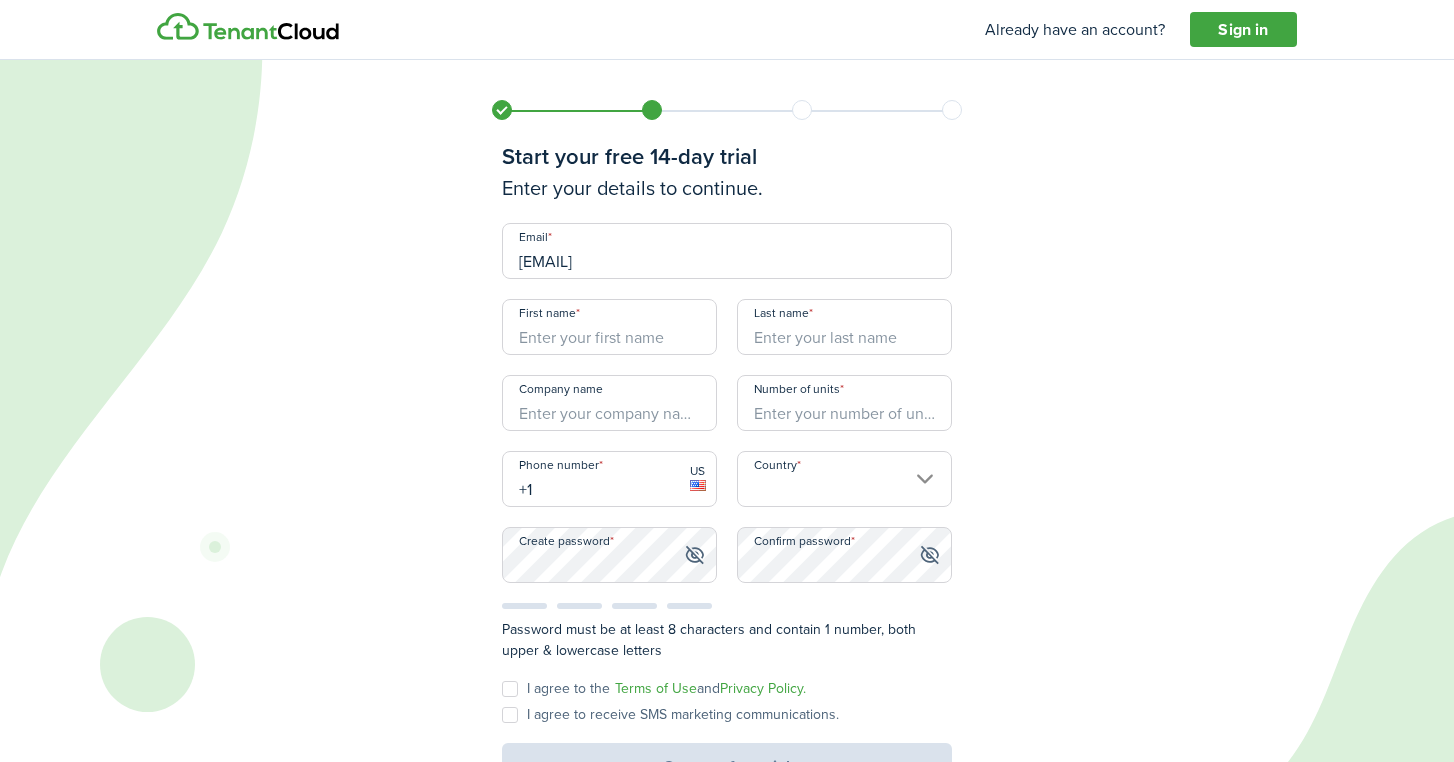 click on "Number of units" at bounding box center (844, 403) 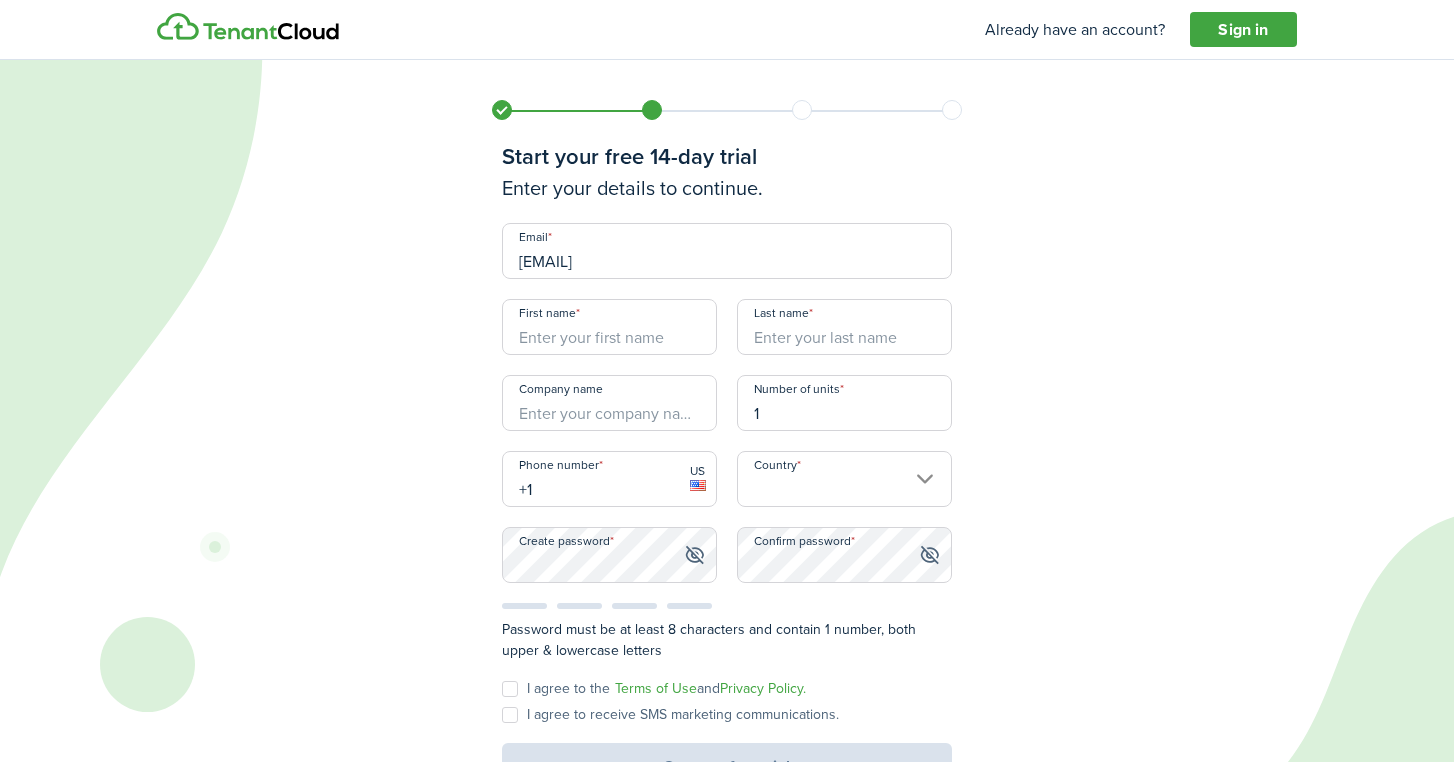 type on "1" 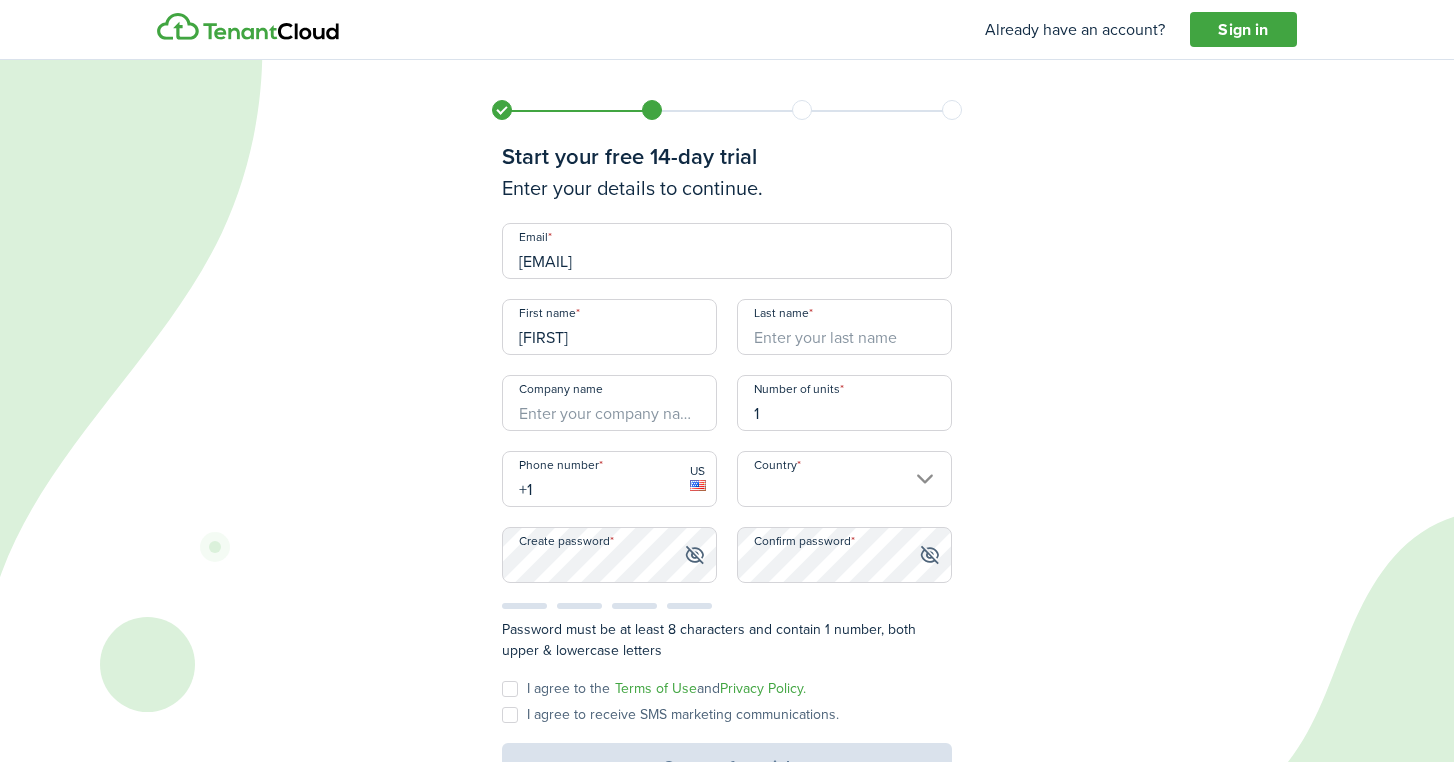 type on "[FIRST]" 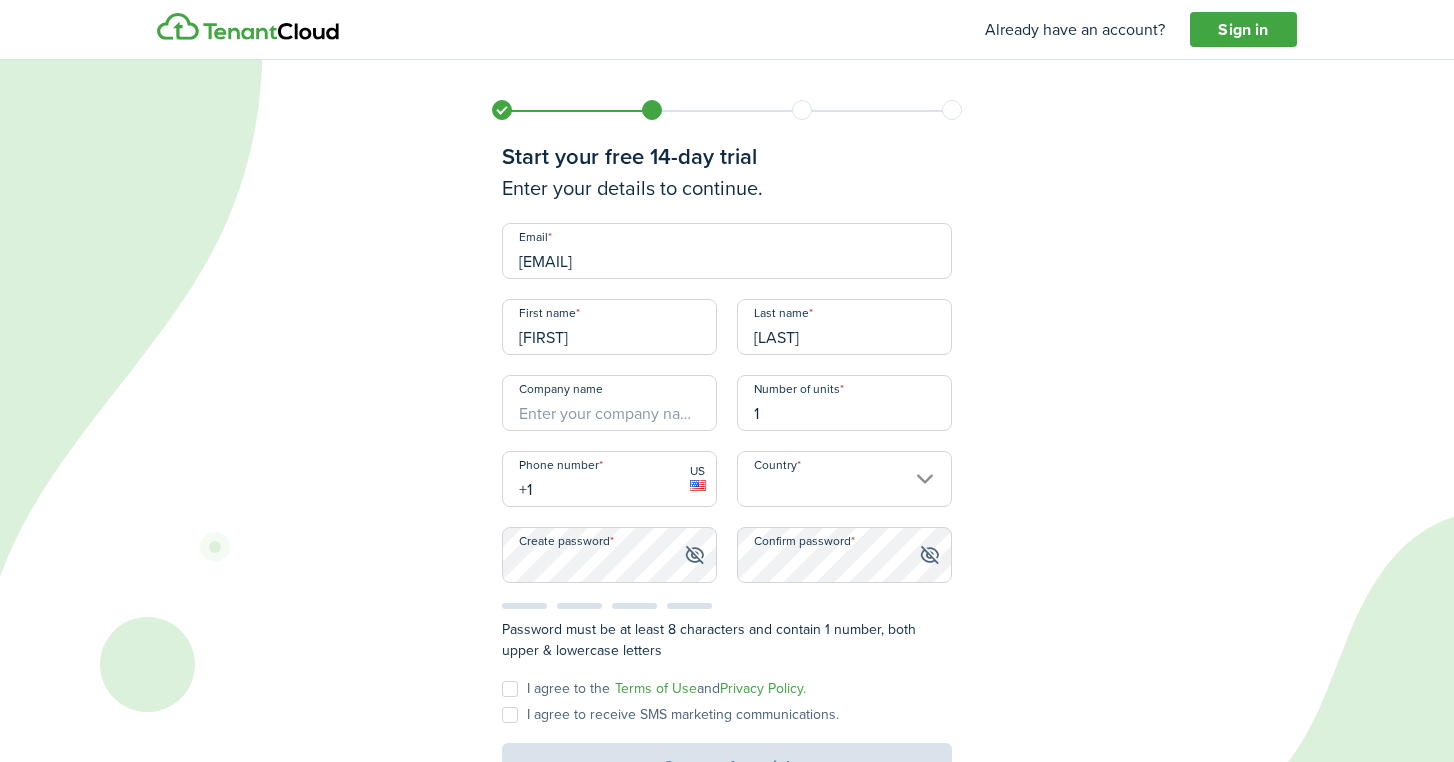 type on "[LAST]" 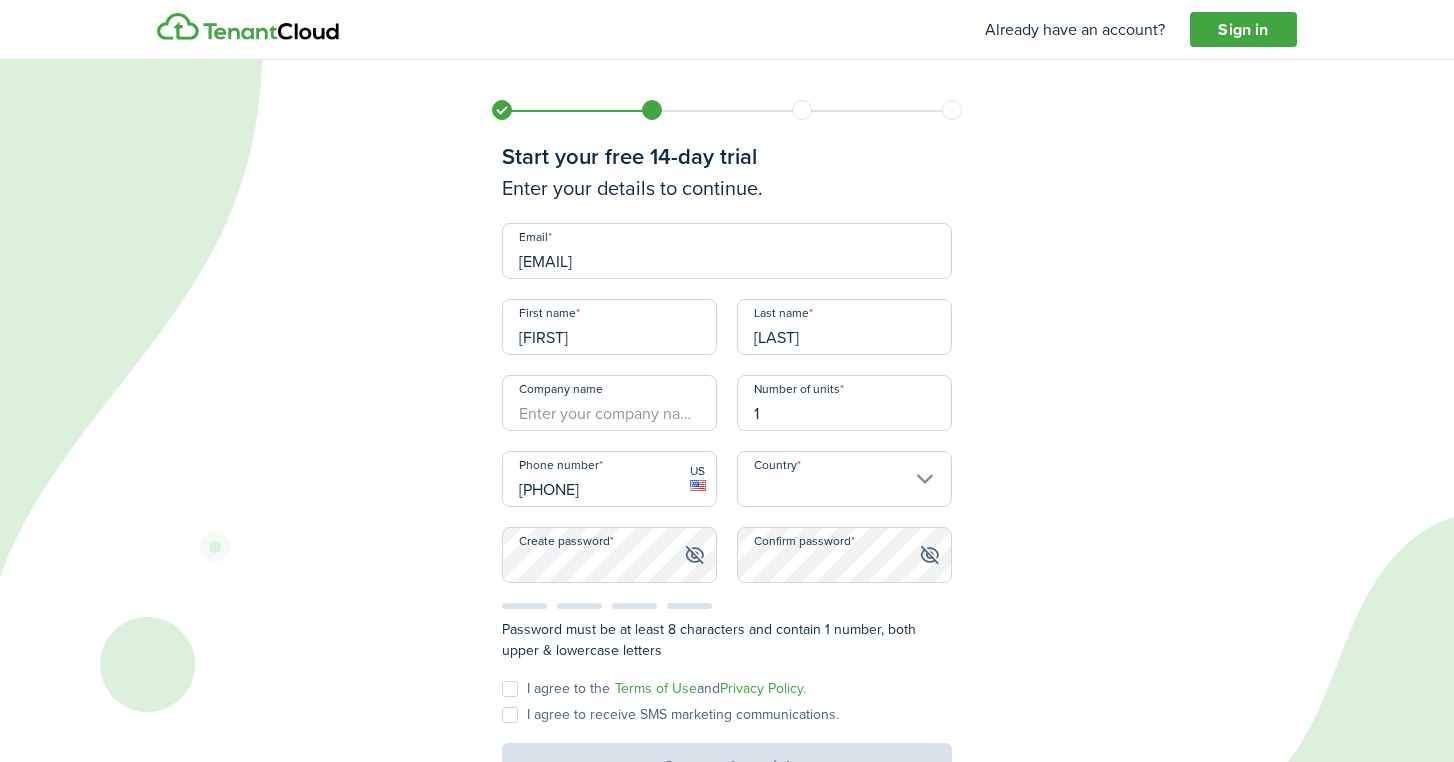 click on "Country" at bounding box center [844, 479] 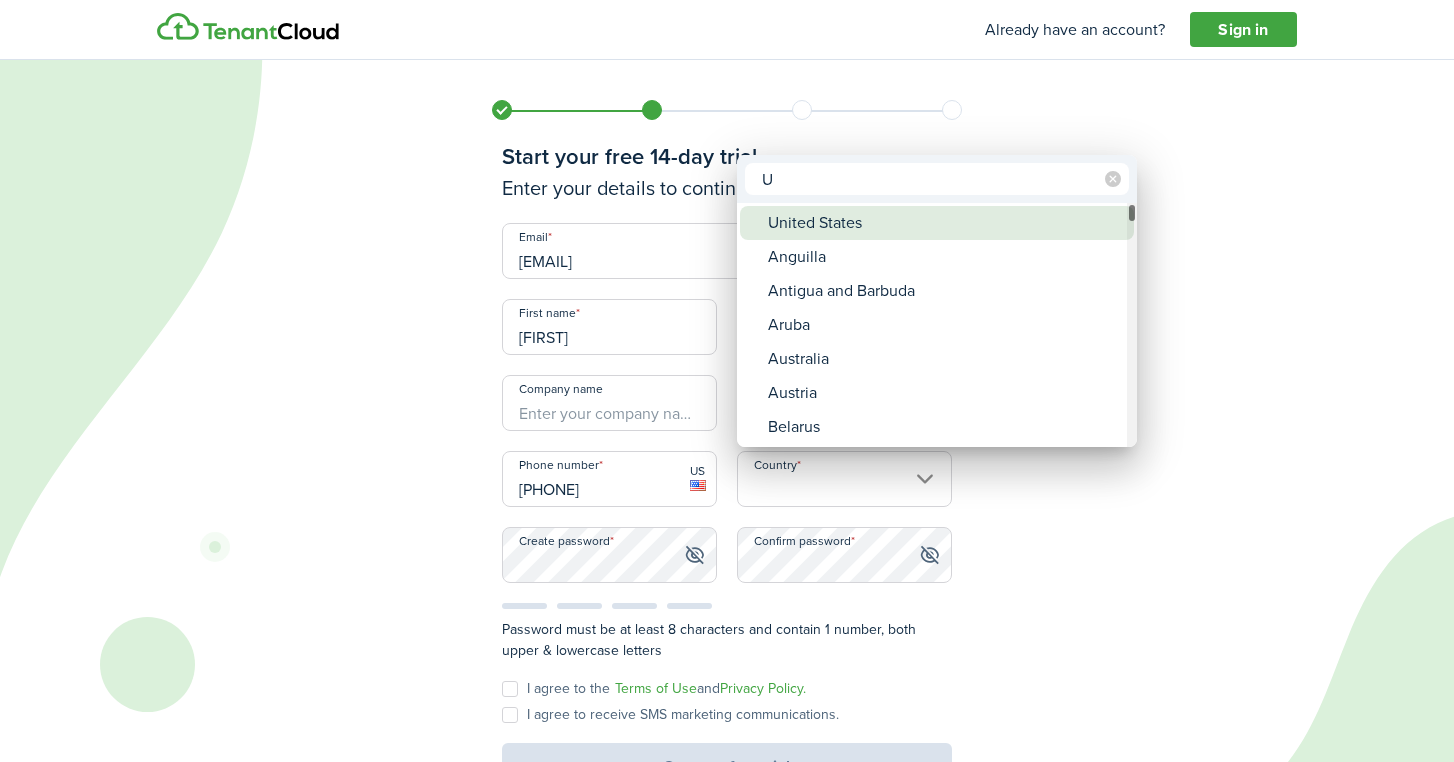 type on "U" 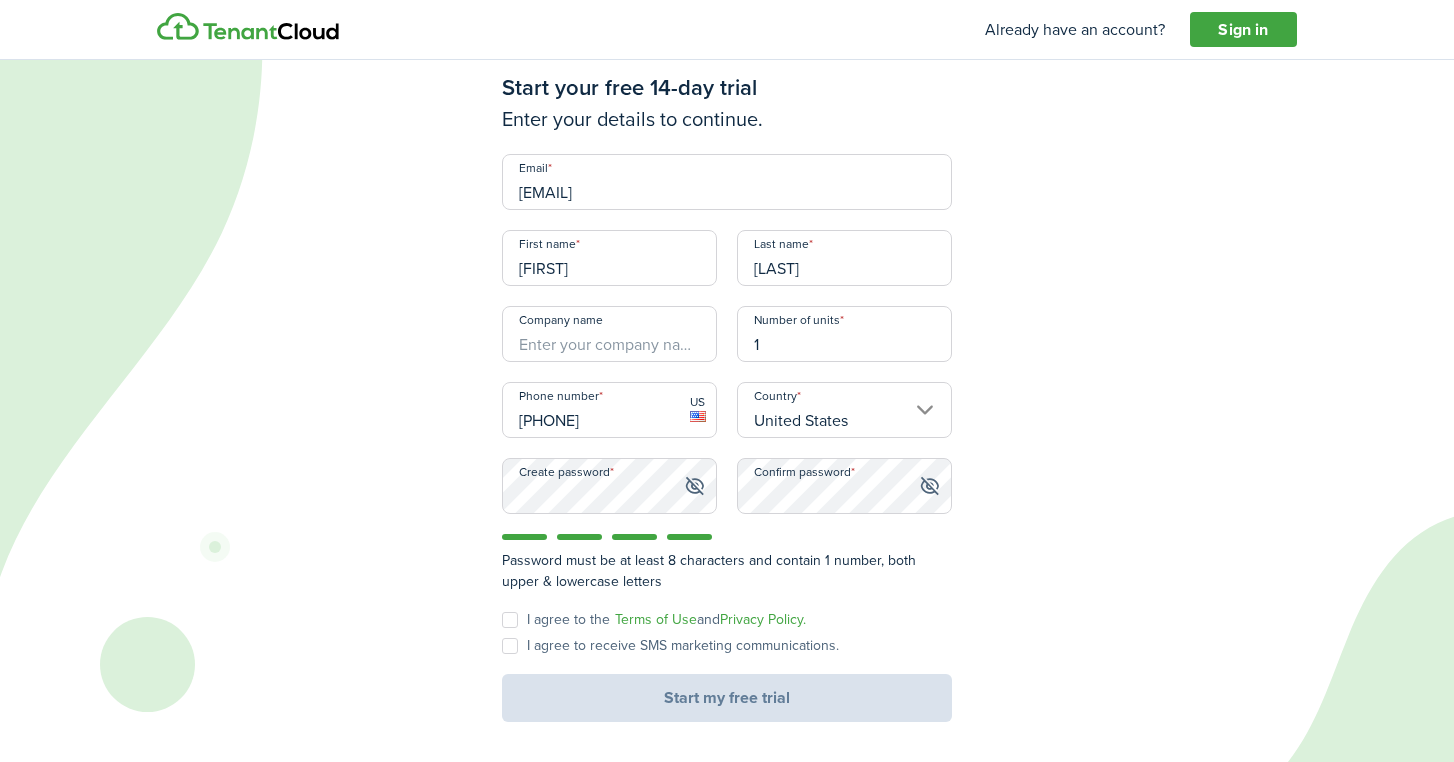 scroll, scrollTop: 69, scrollLeft: 0, axis: vertical 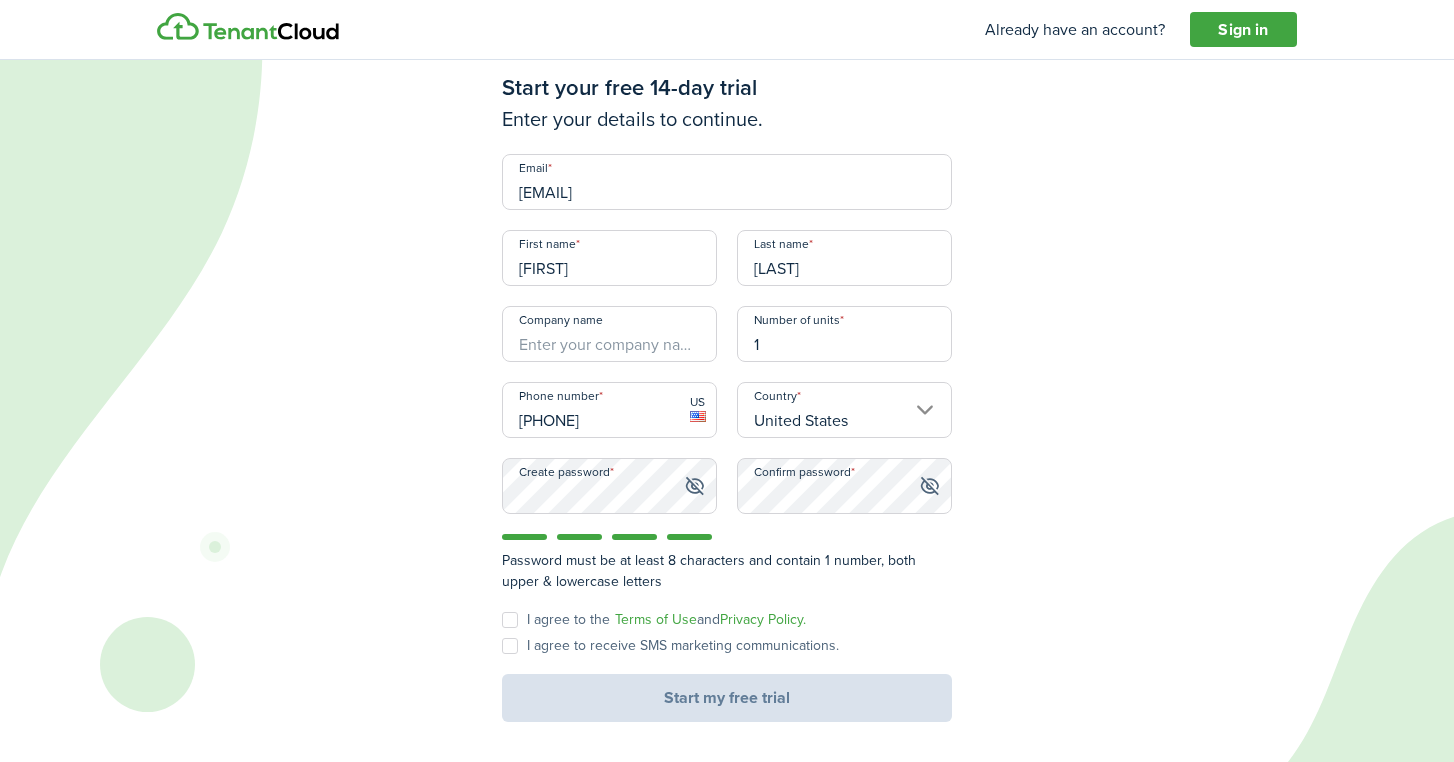 click on "I agree to the Terms of Use  and  Privacy Policy." at bounding box center (654, 620) 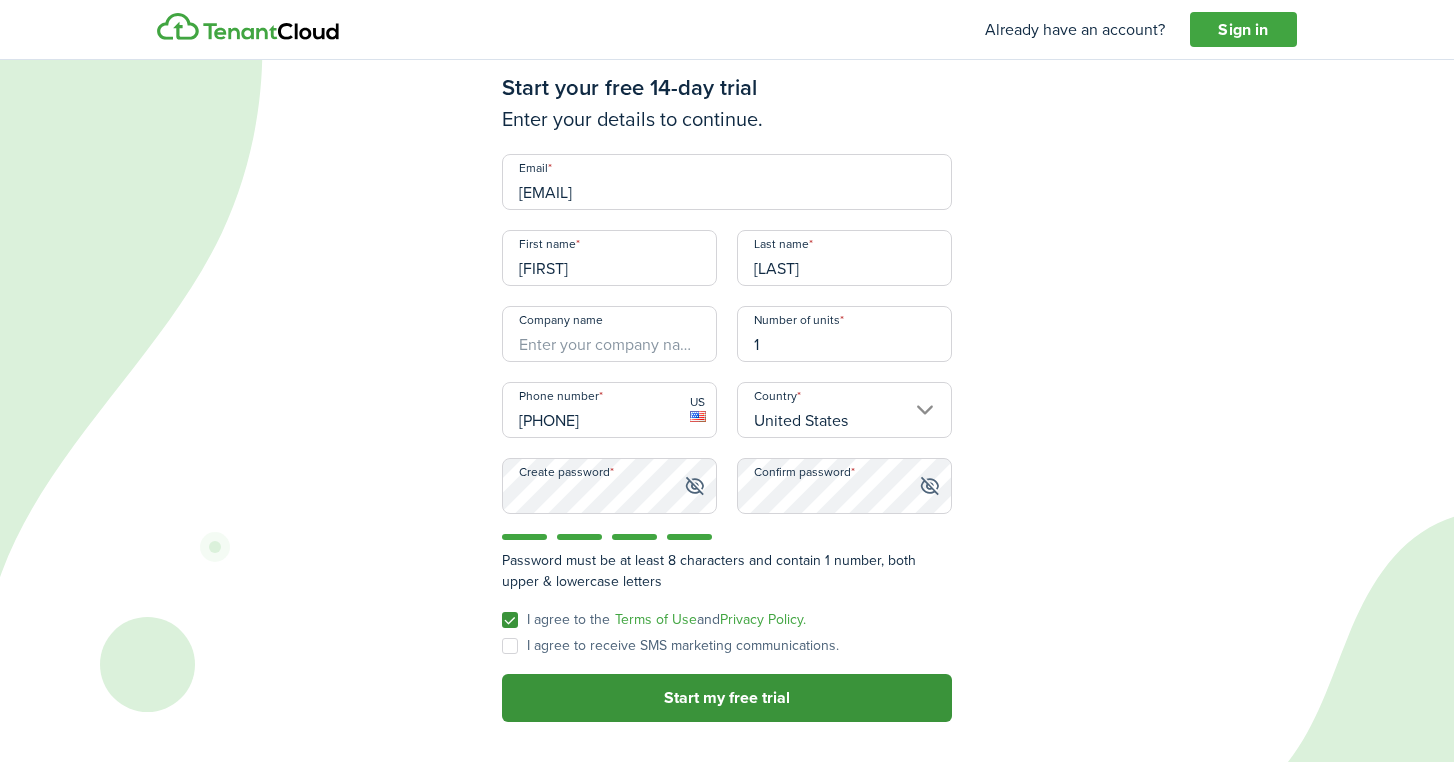 click on "Start my free trial" at bounding box center (727, 698) 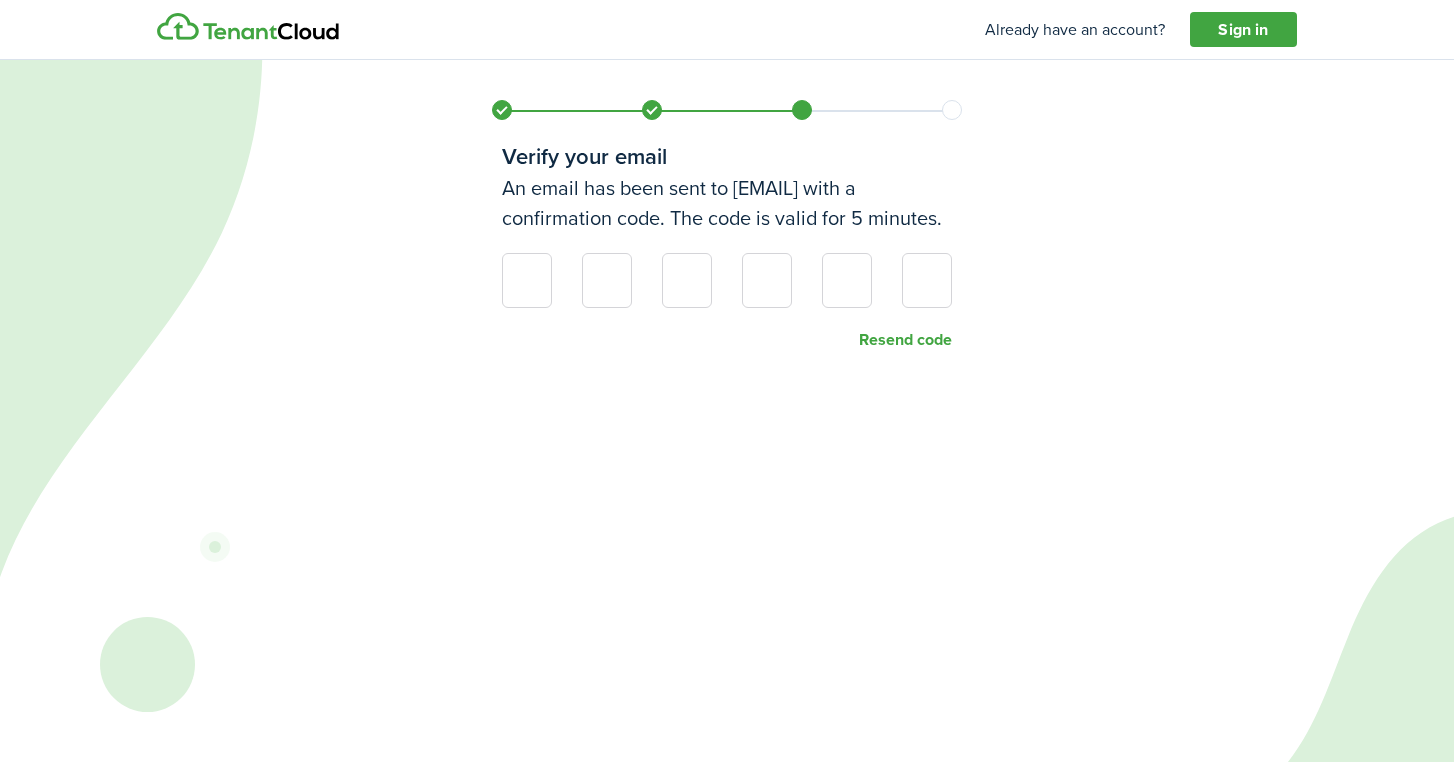 scroll, scrollTop: 0, scrollLeft: 0, axis: both 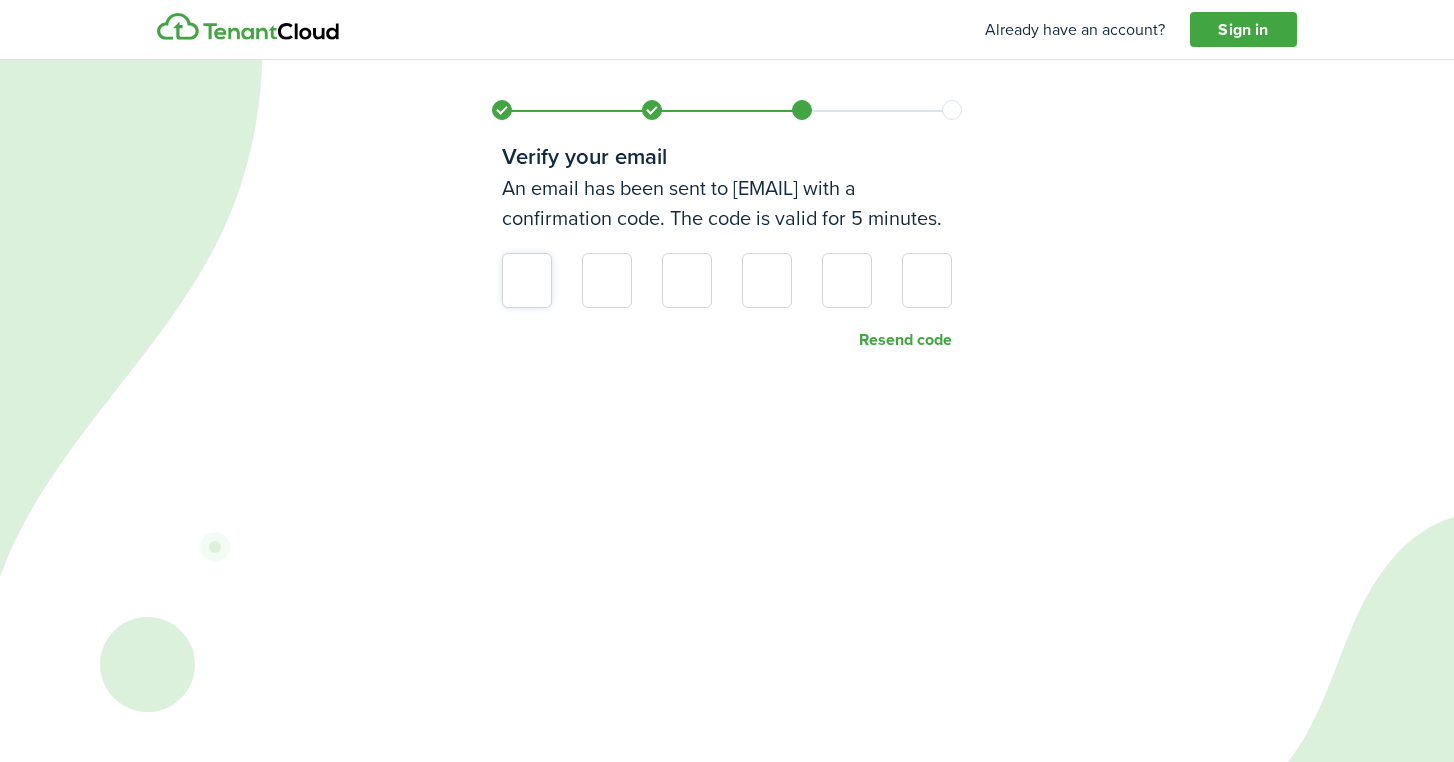 type on "2" 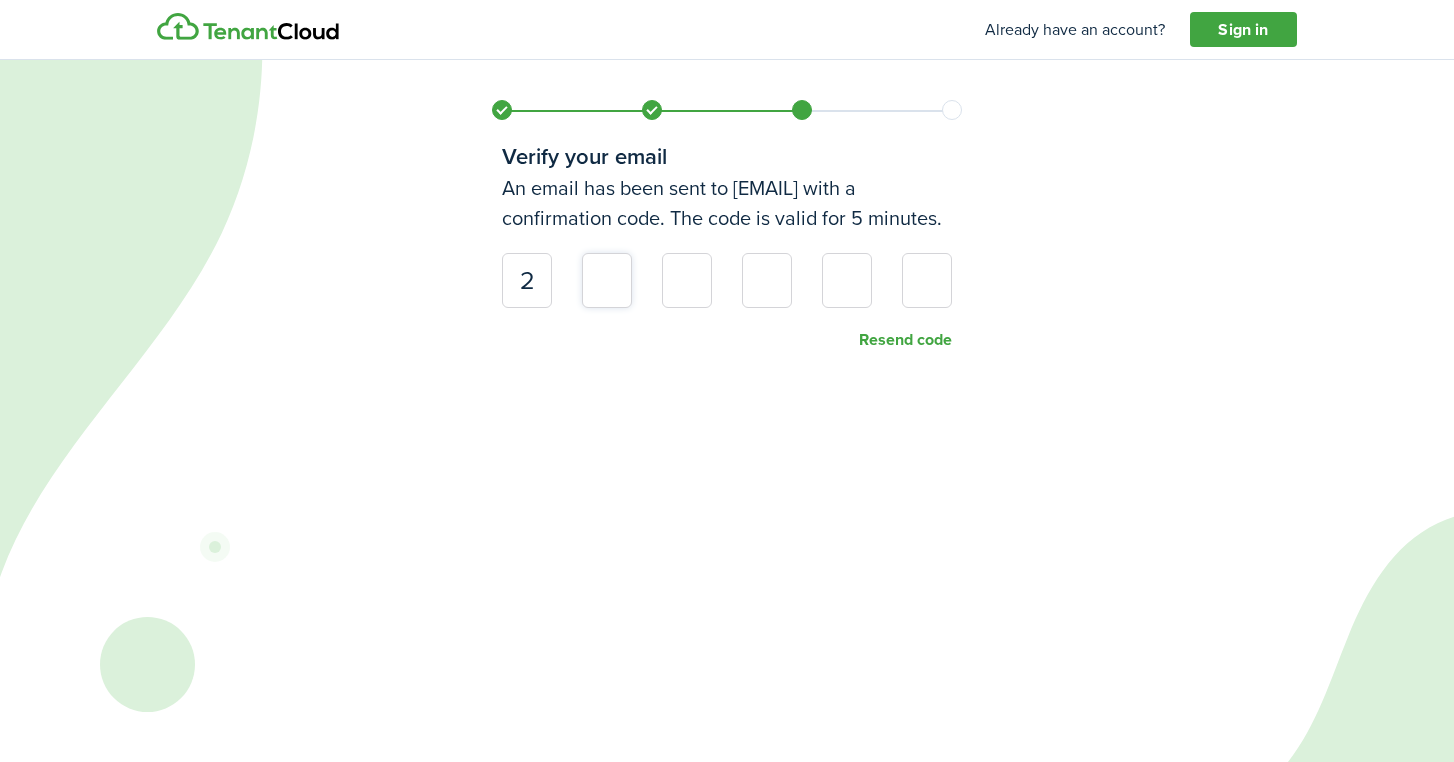 type on "1" 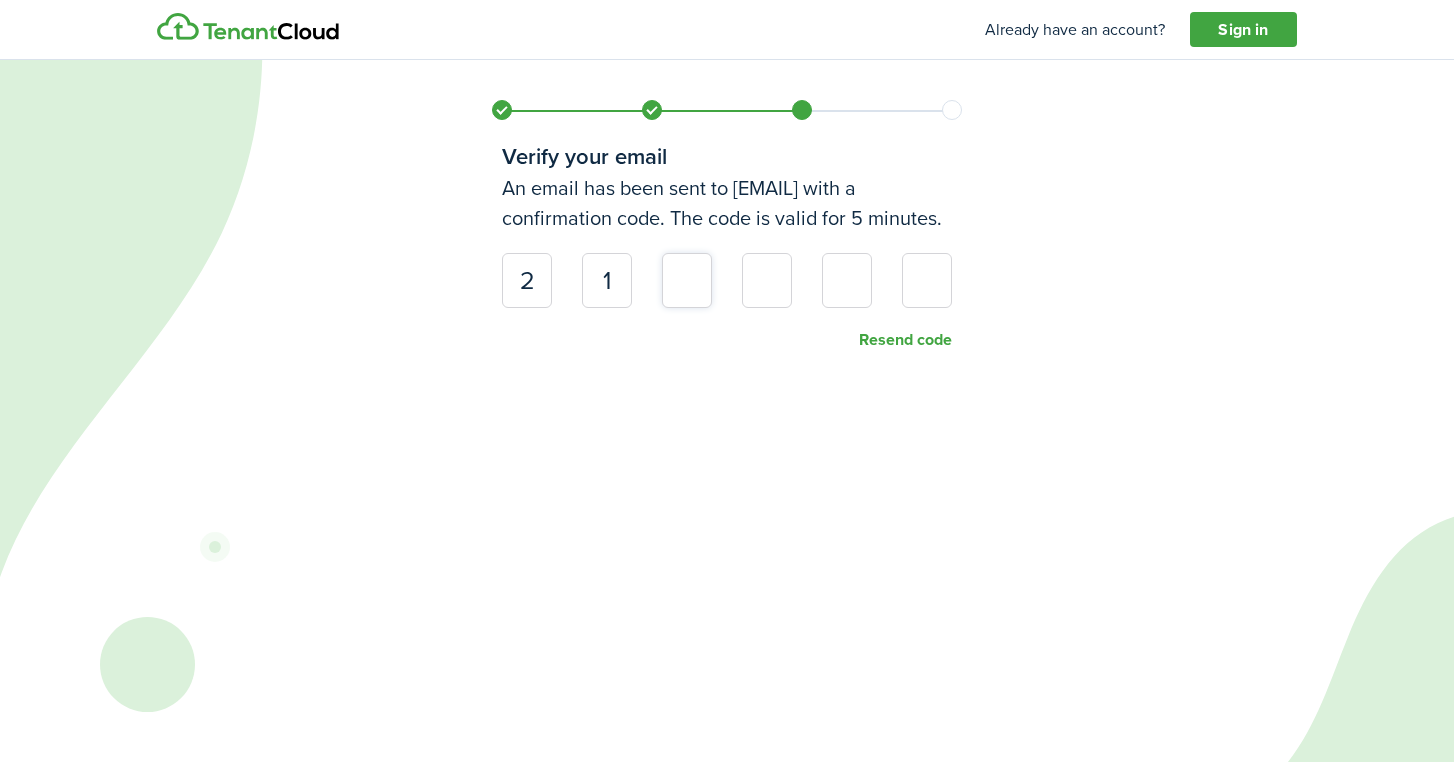 type on "5" 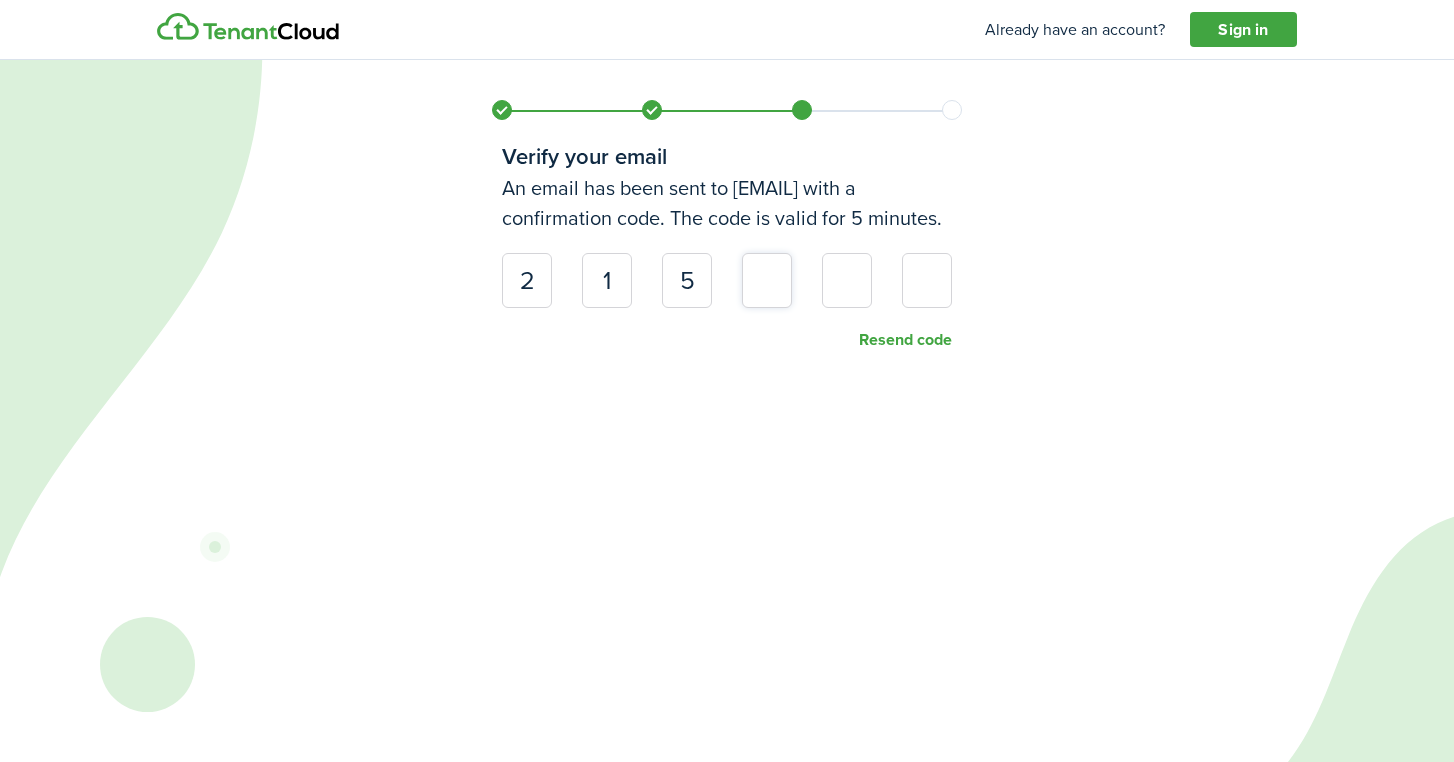 type on "2" 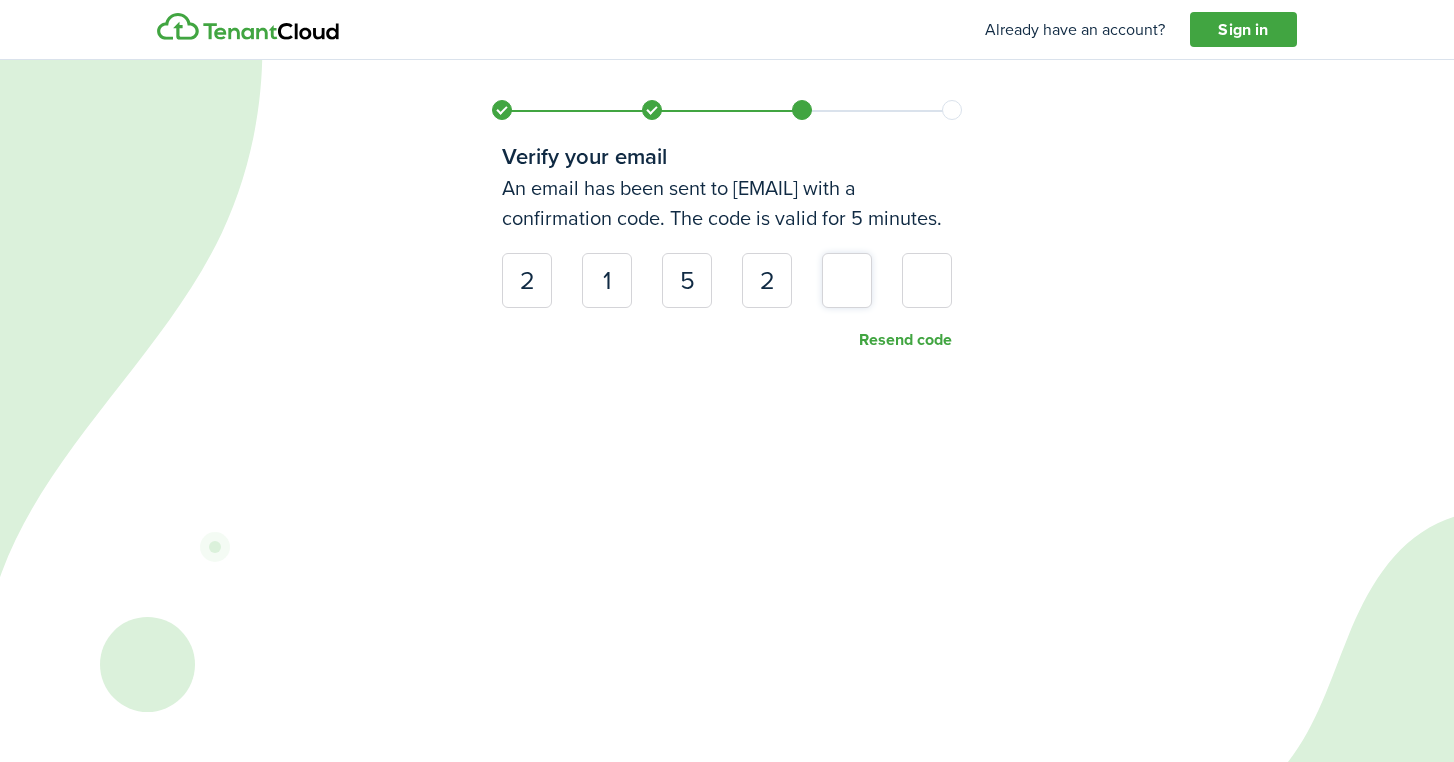 type on "6" 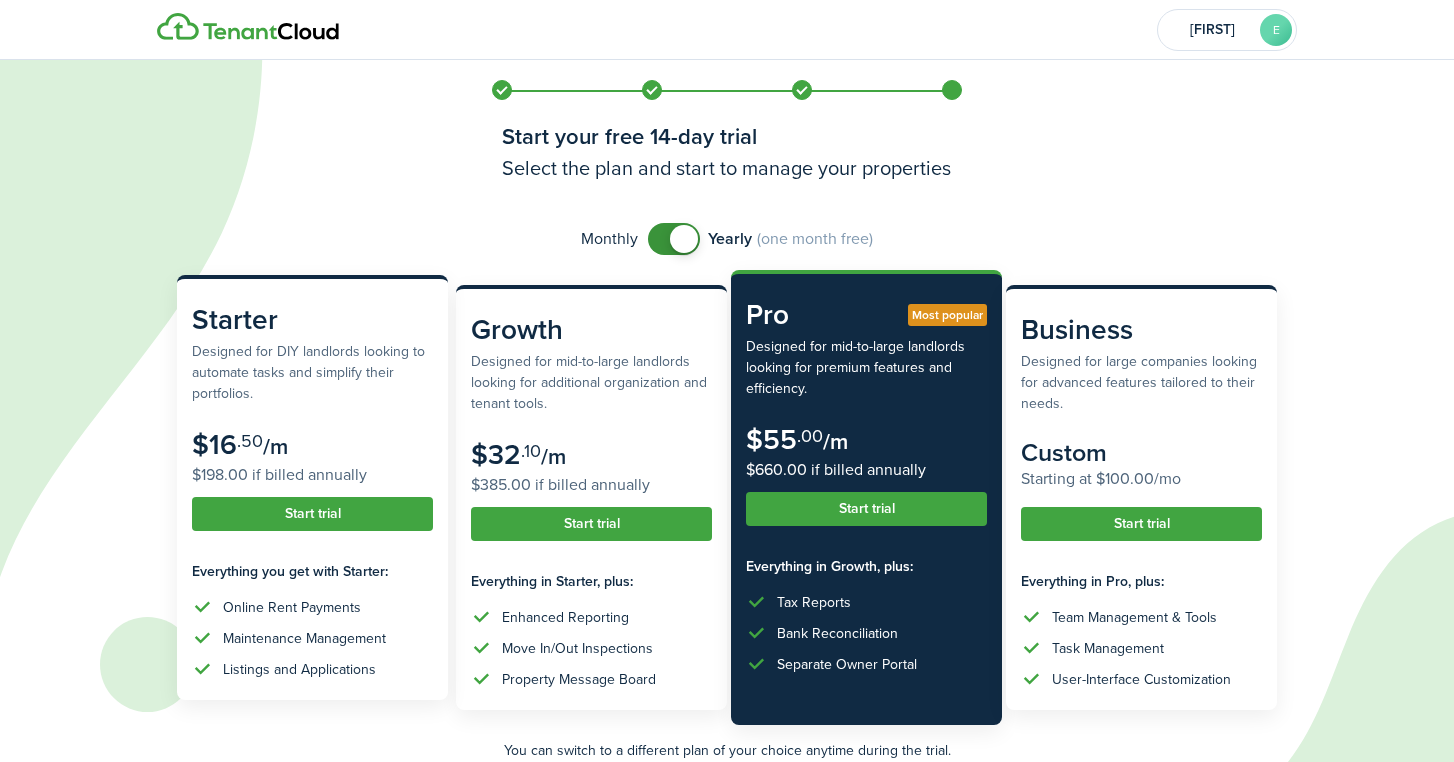click on "Starter  Designed for DIY landlords looking to automate tasks and simplify their portfolios.  $16 .50 /m  $198.00 if billed annually
Start trial   Everything you get with Starter:  Online Rent Payments Maintenance Management Listings and Applications" at bounding box center (312, 487) 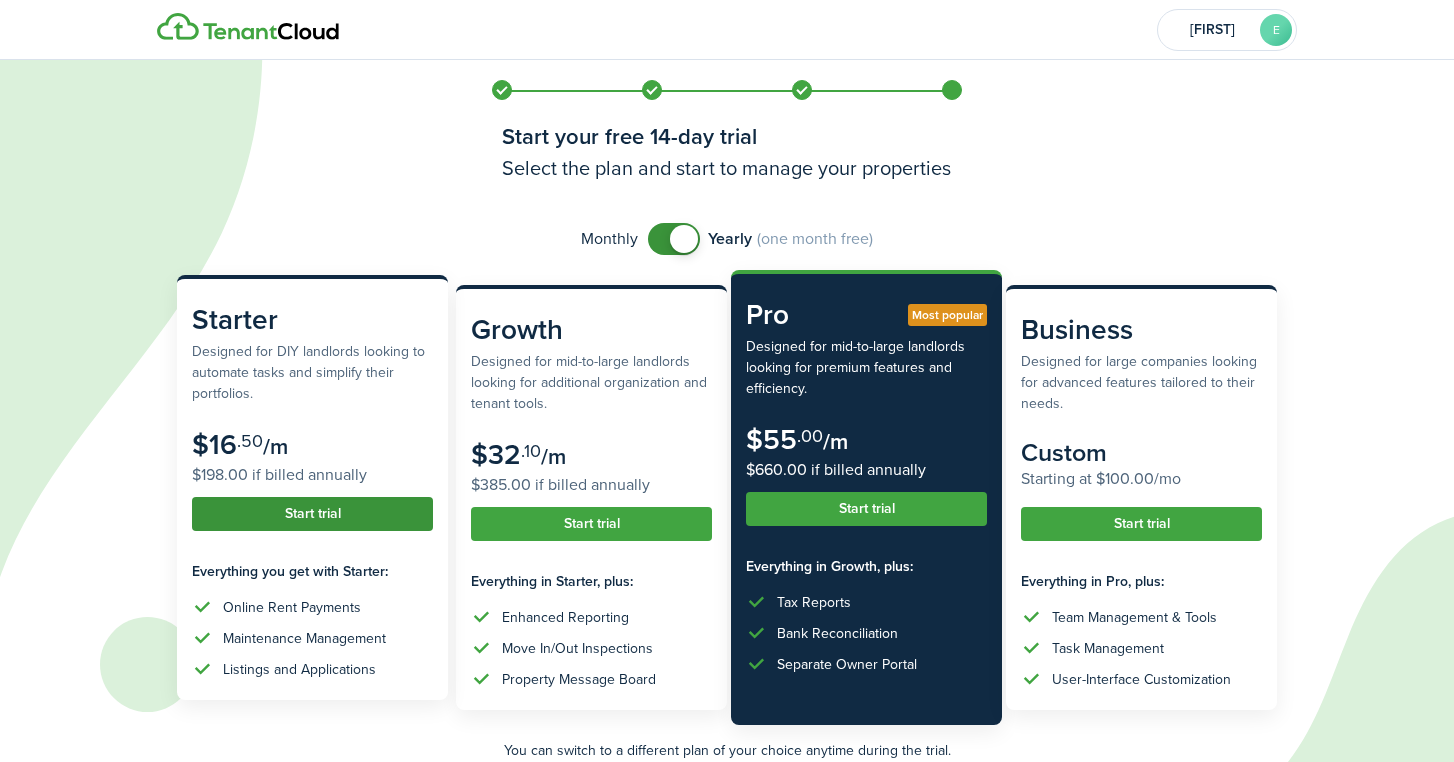 click on "Start trial" at bounding box center (312, 514) 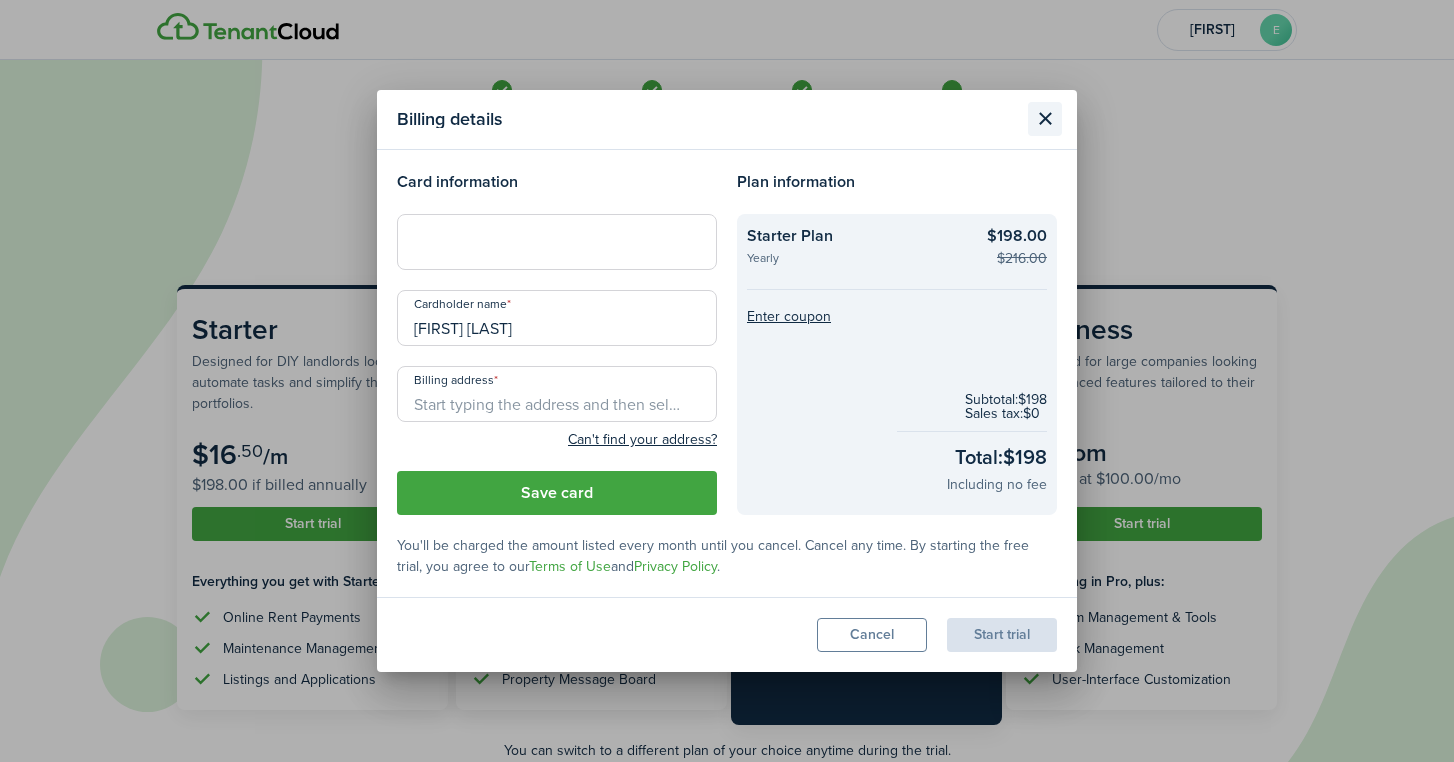 click at bounding box center (1045, 119) 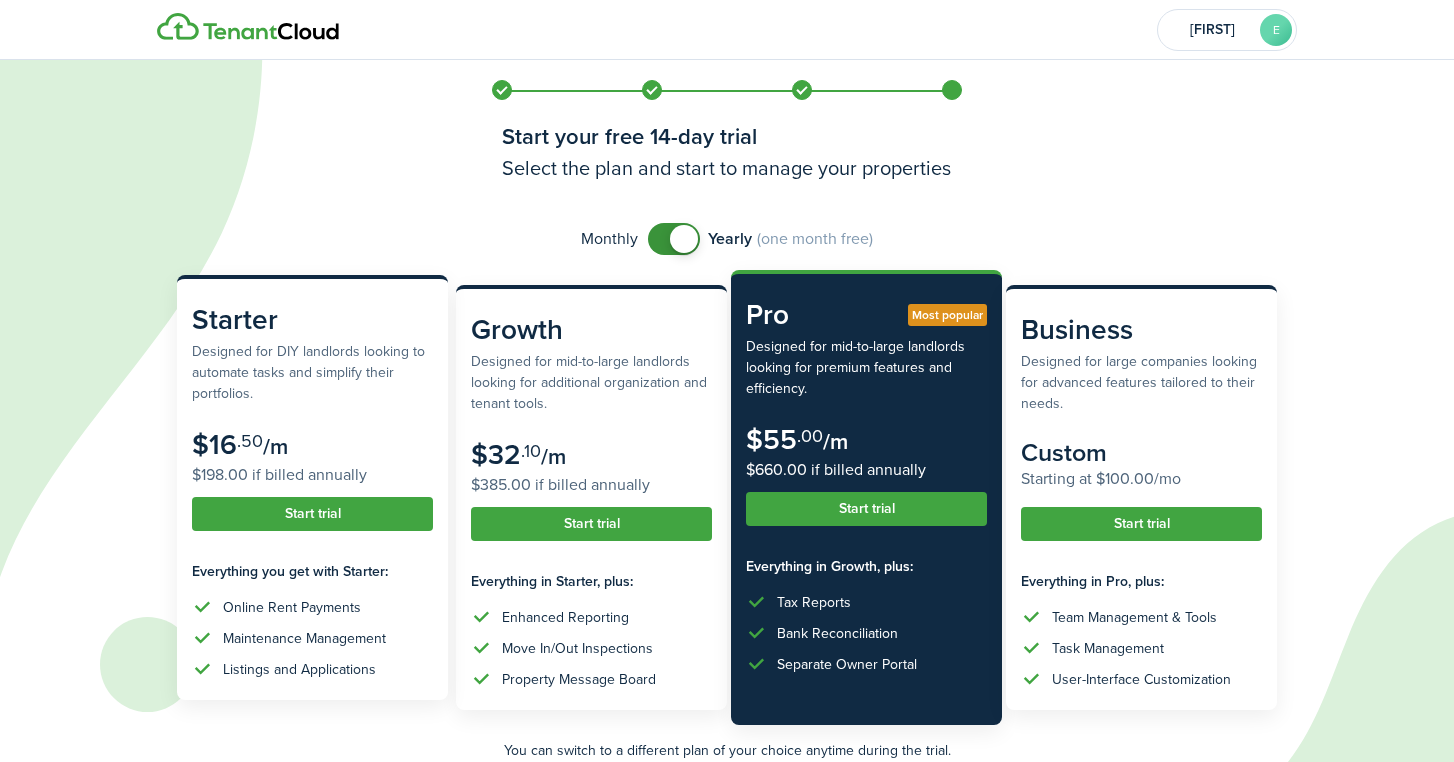 click on "$16 .50 /m  $198.00 if billed annually" at bounding box center (312, 458) 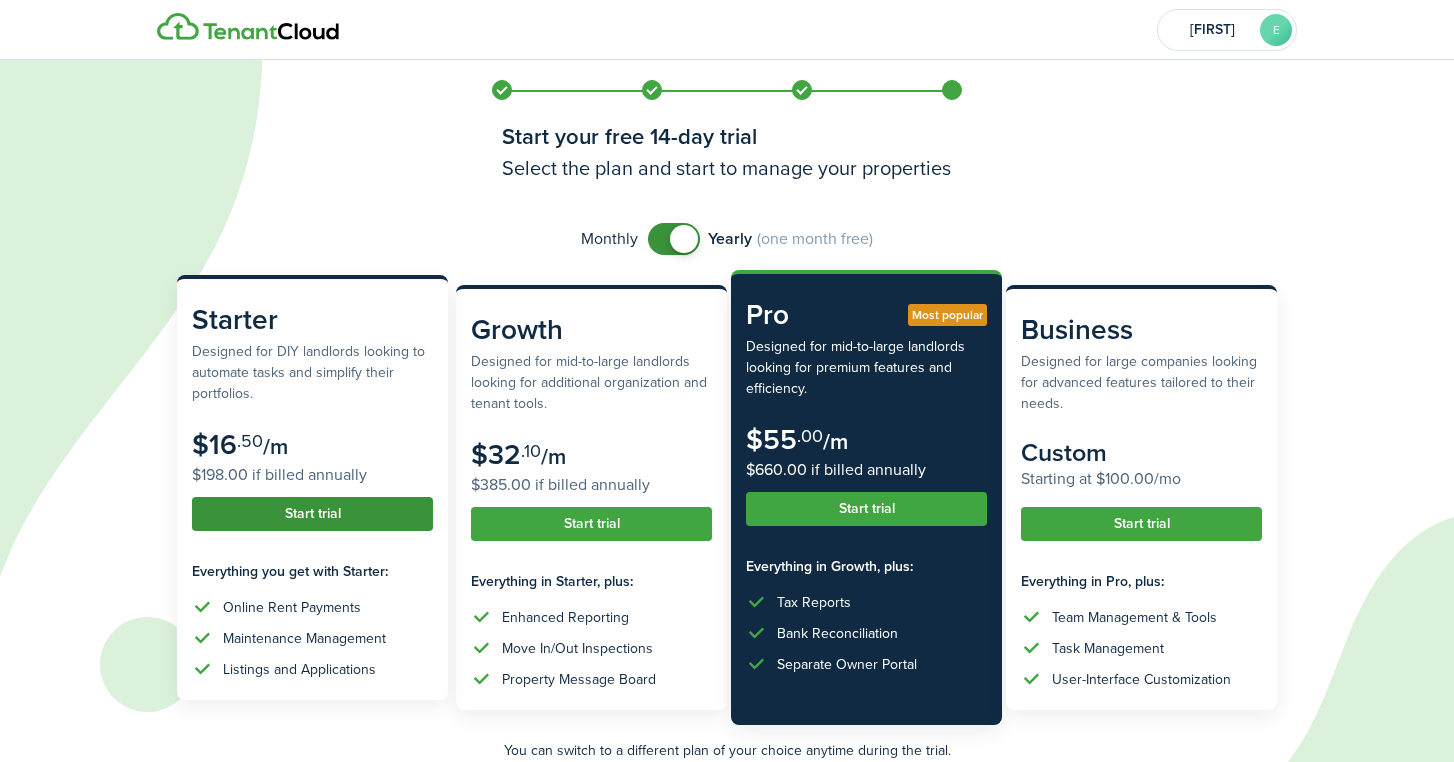 click on "Start trial" at bounding box center [312, 514] 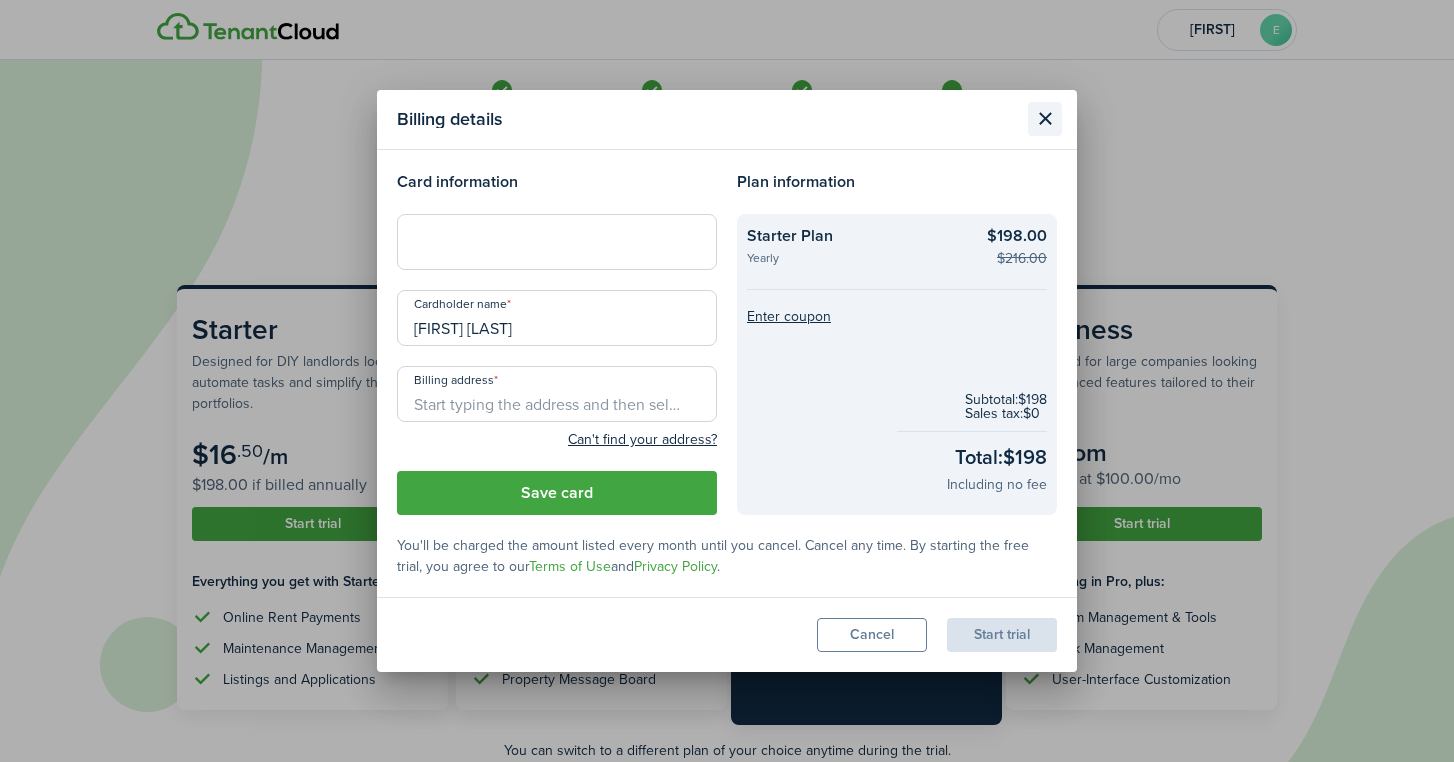 click at bounding box center (1045, 119) 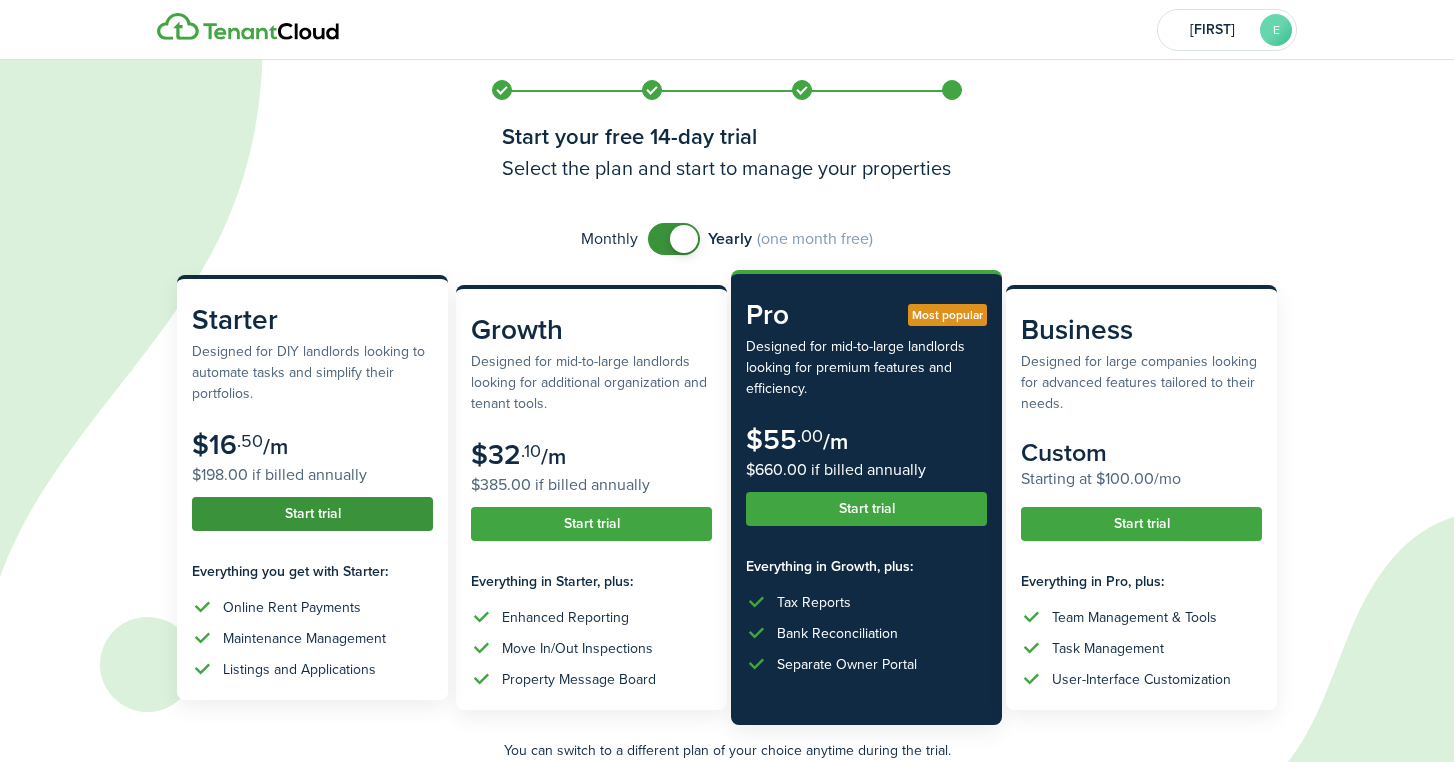 click on "Start trial" at bounding box center (312, 514) 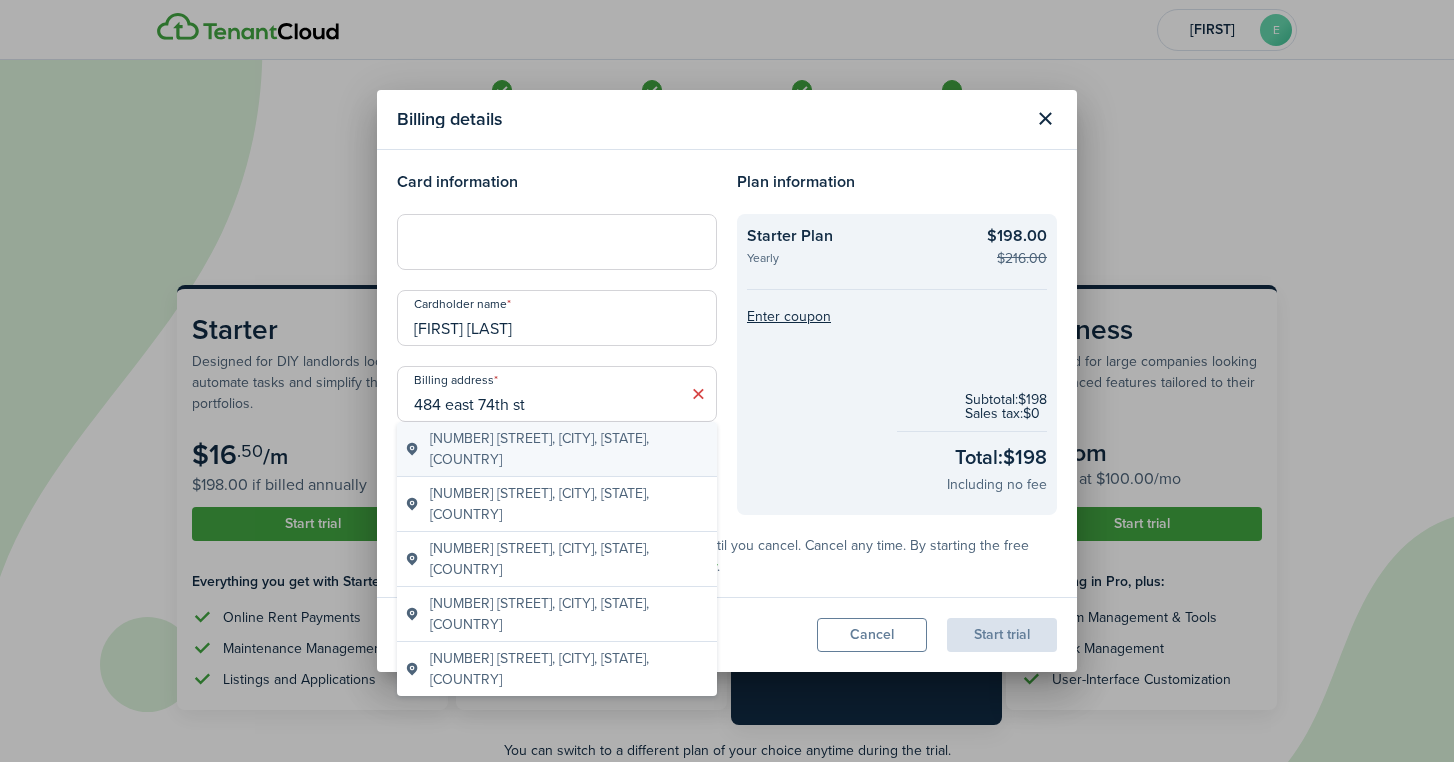 type on "484 east 74th st" 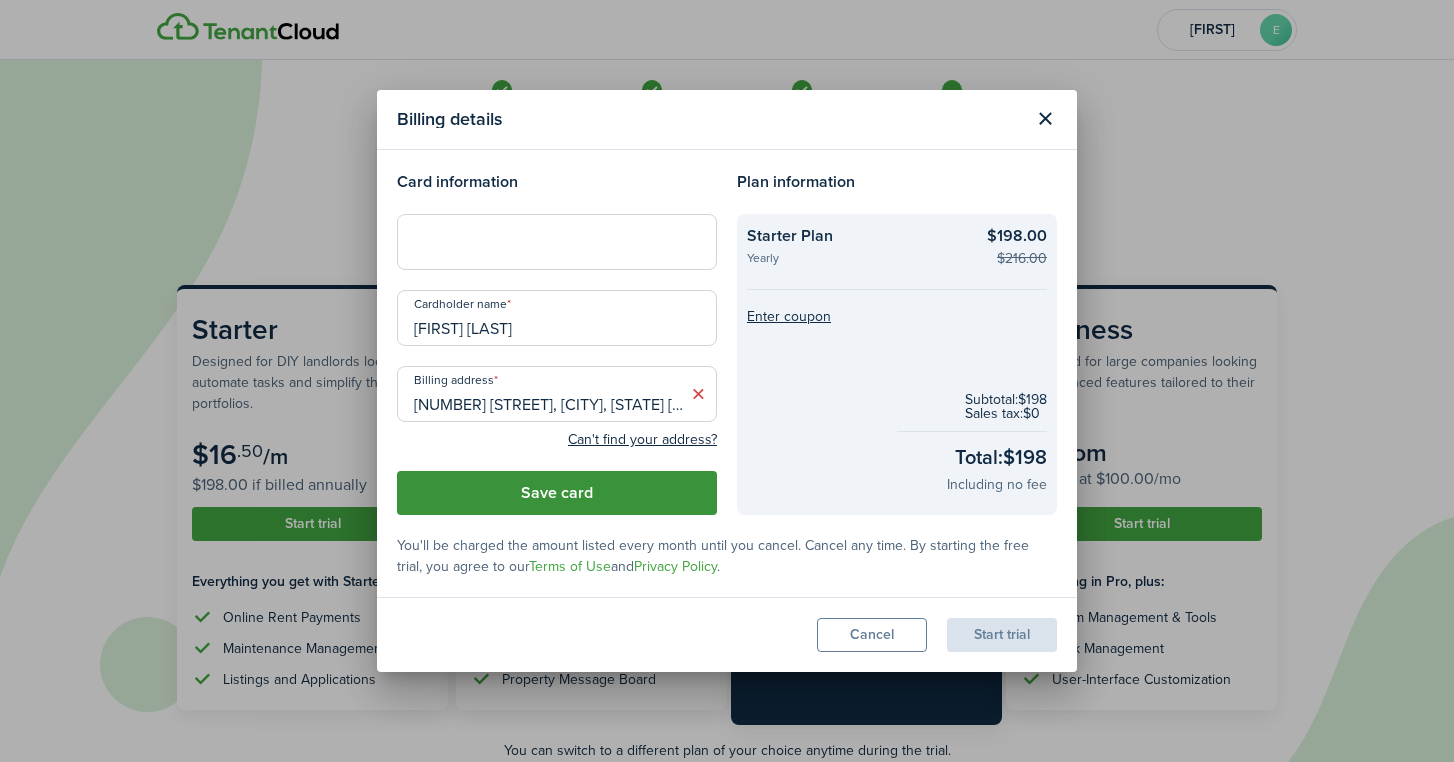 click on "Save card" at bounding box center [557, 493] 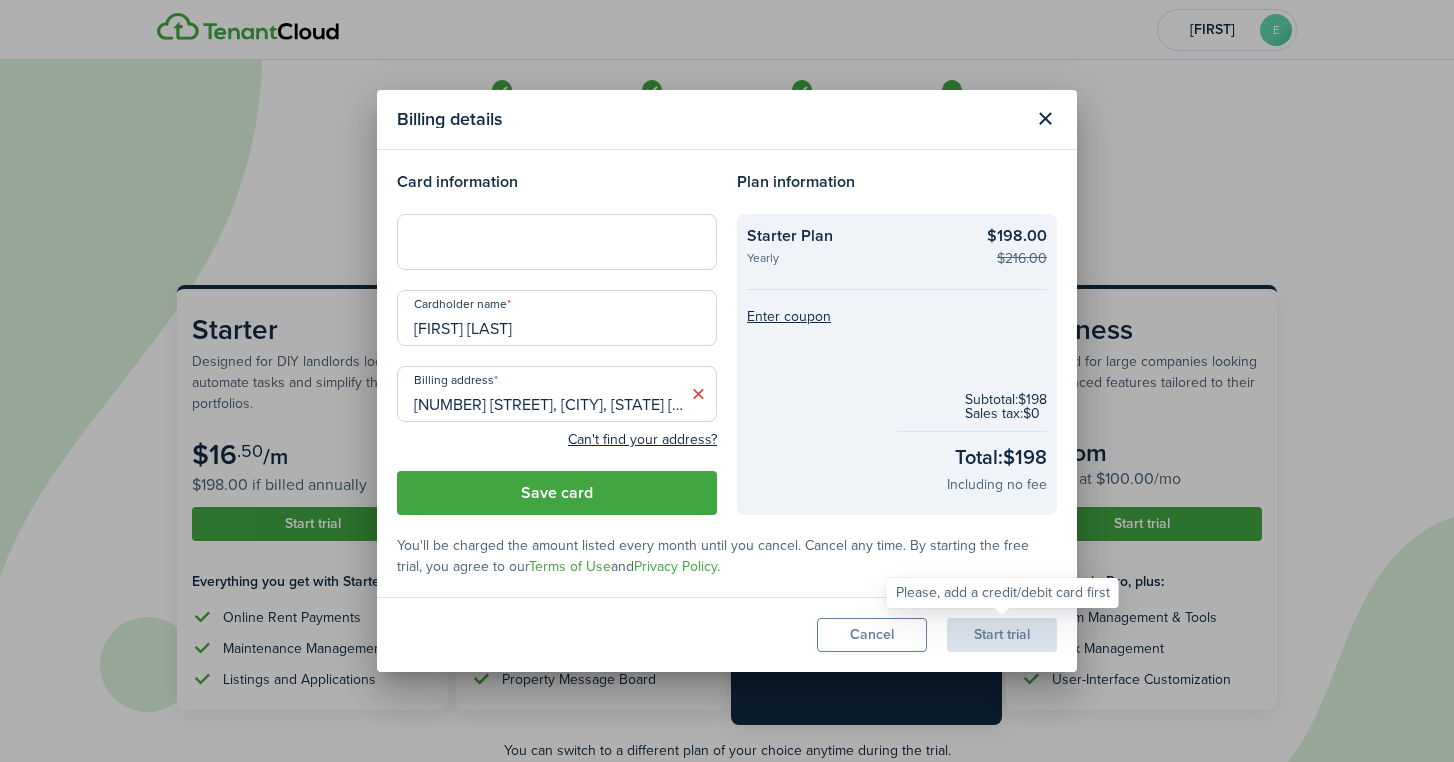 click on "Start trial" at bounding box center [1002, 635] 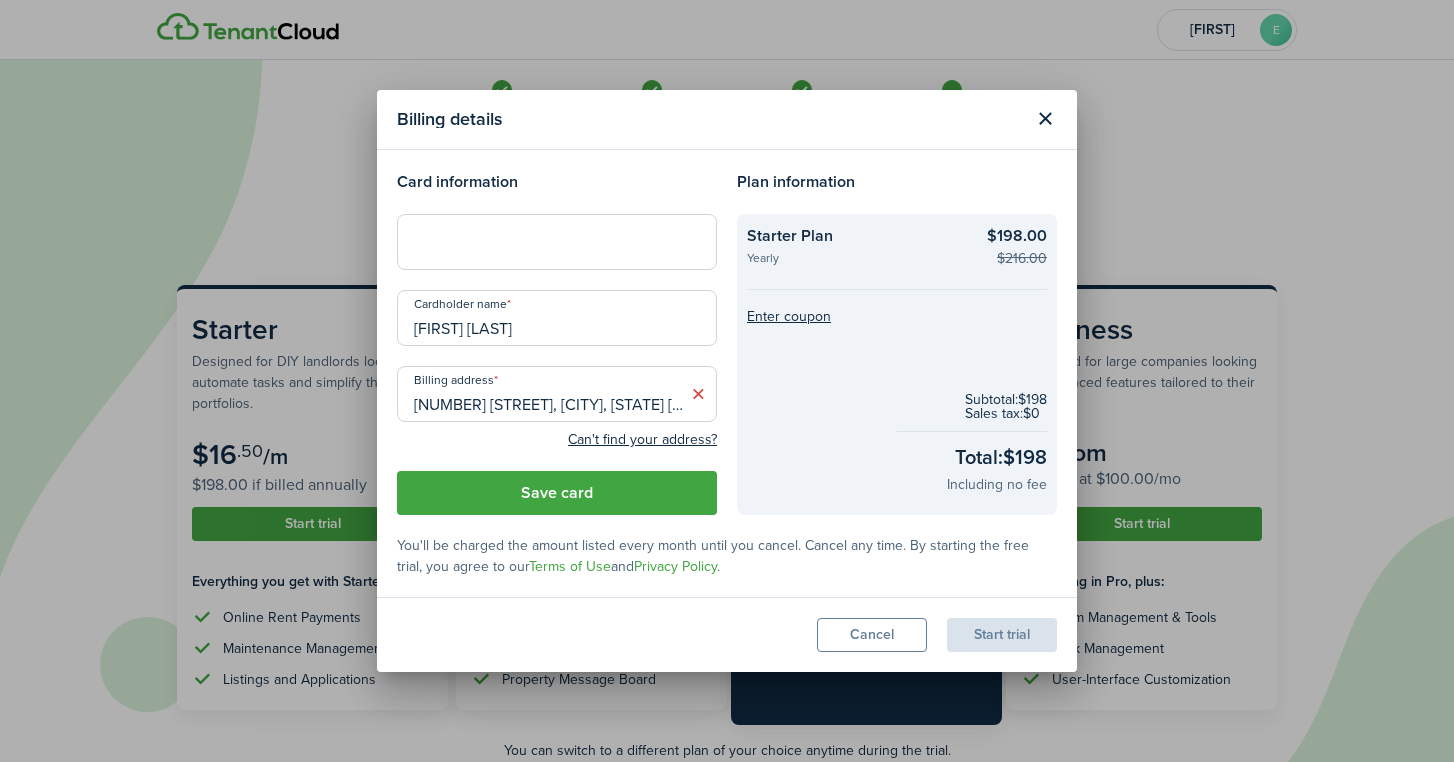 click on "[NUMBER] [STREET], [CITY], [STATE] [POSTAL_CODE], [COUNTRY]" at bounding box center [557, 394] 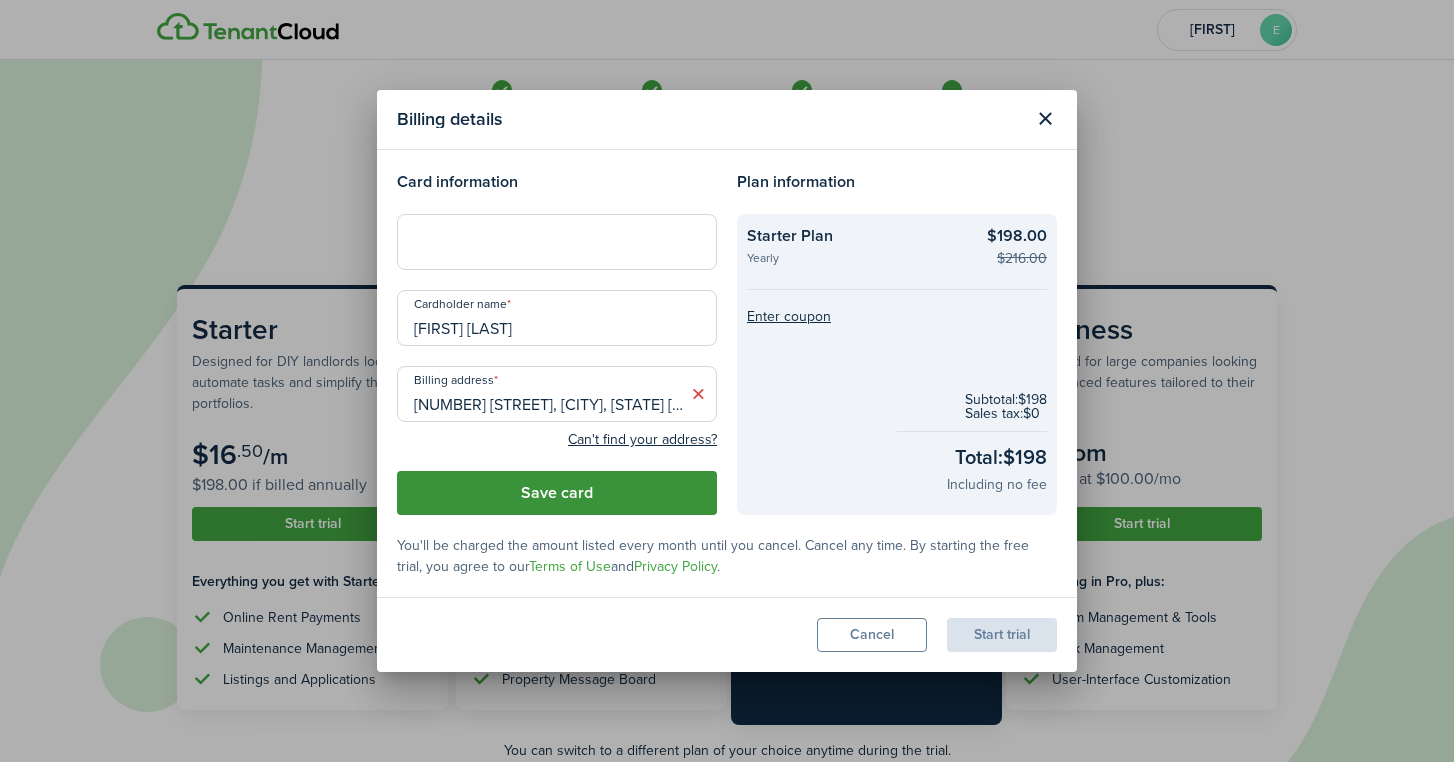 click on "Save card" at bounding box center (557, 493) 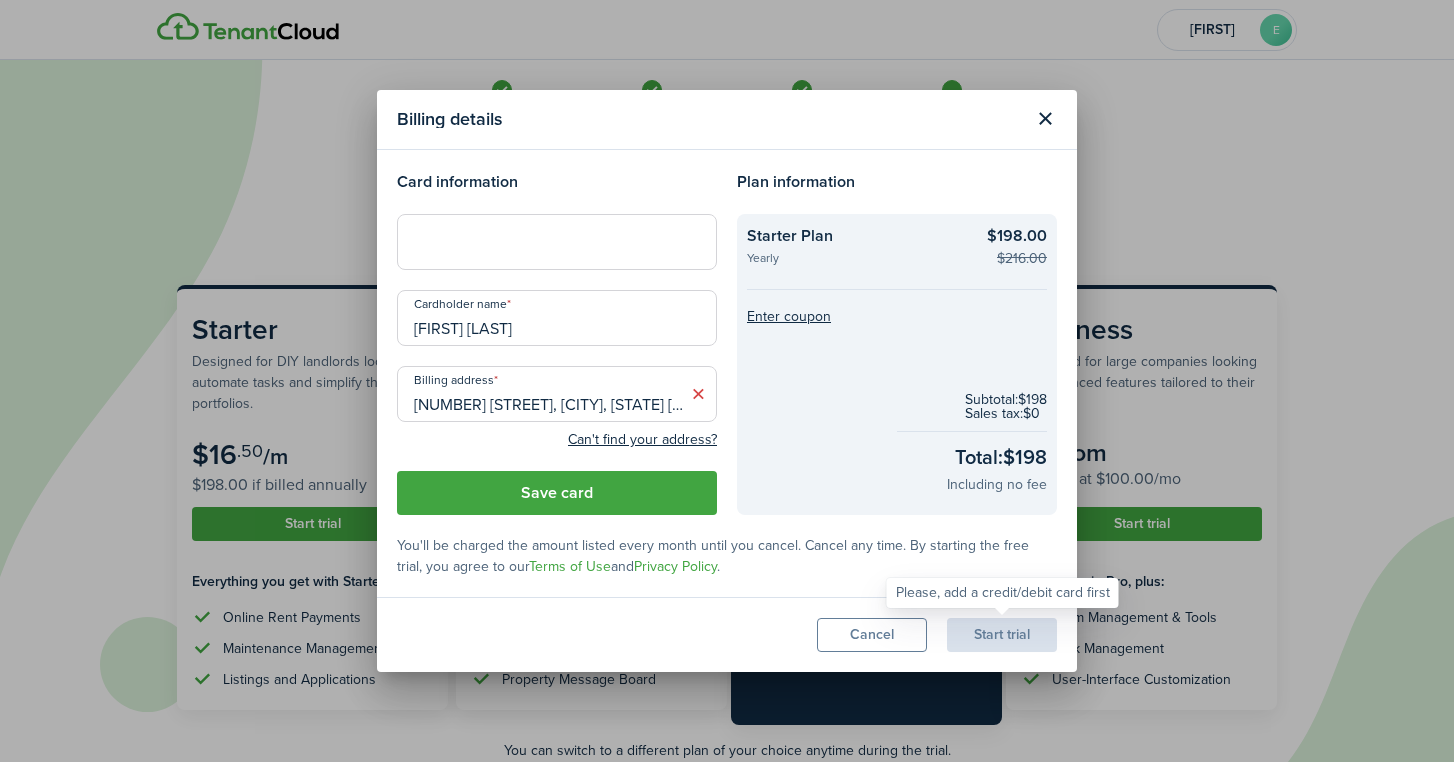 click on "Start trial" at bounding box center [1002, 635] 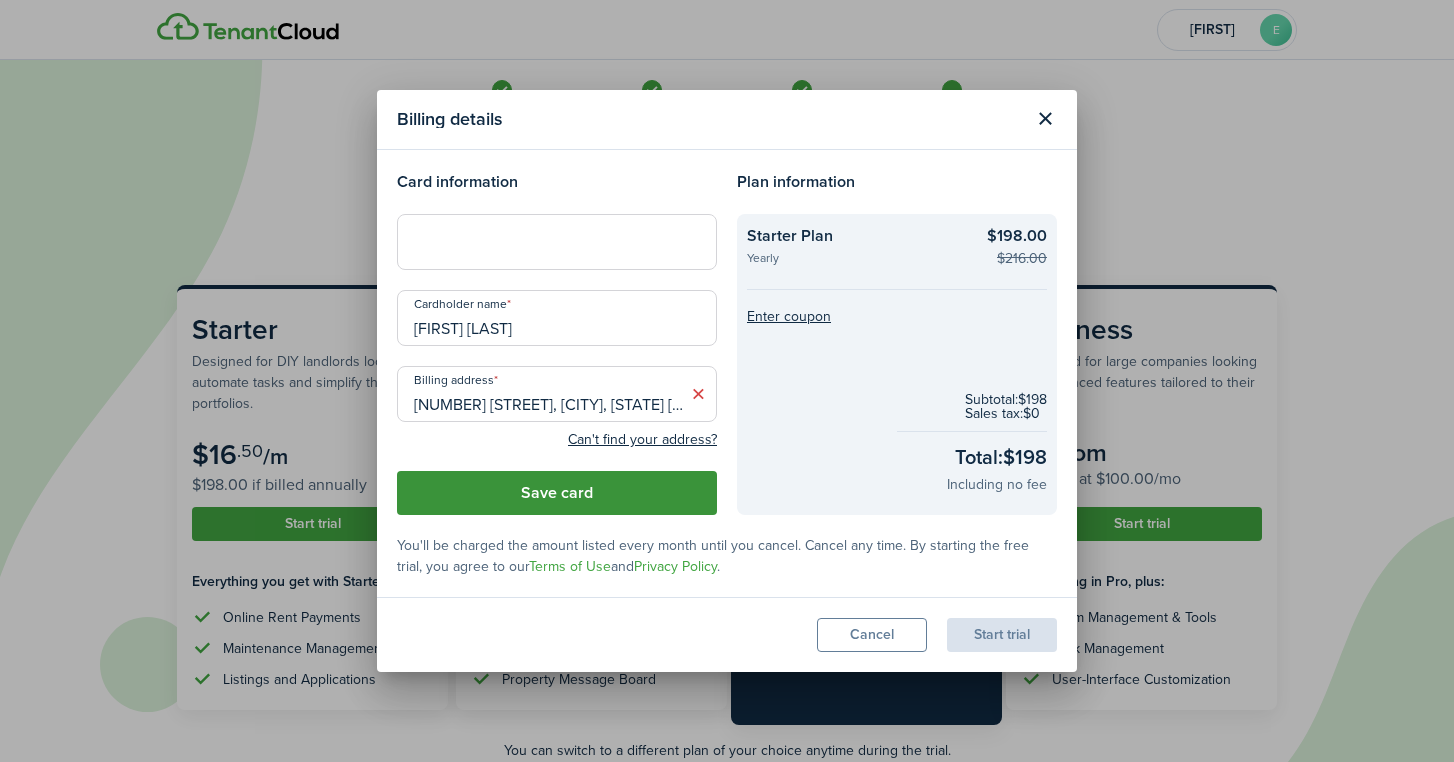 click on "Save card" at bounding box center (557, 493) 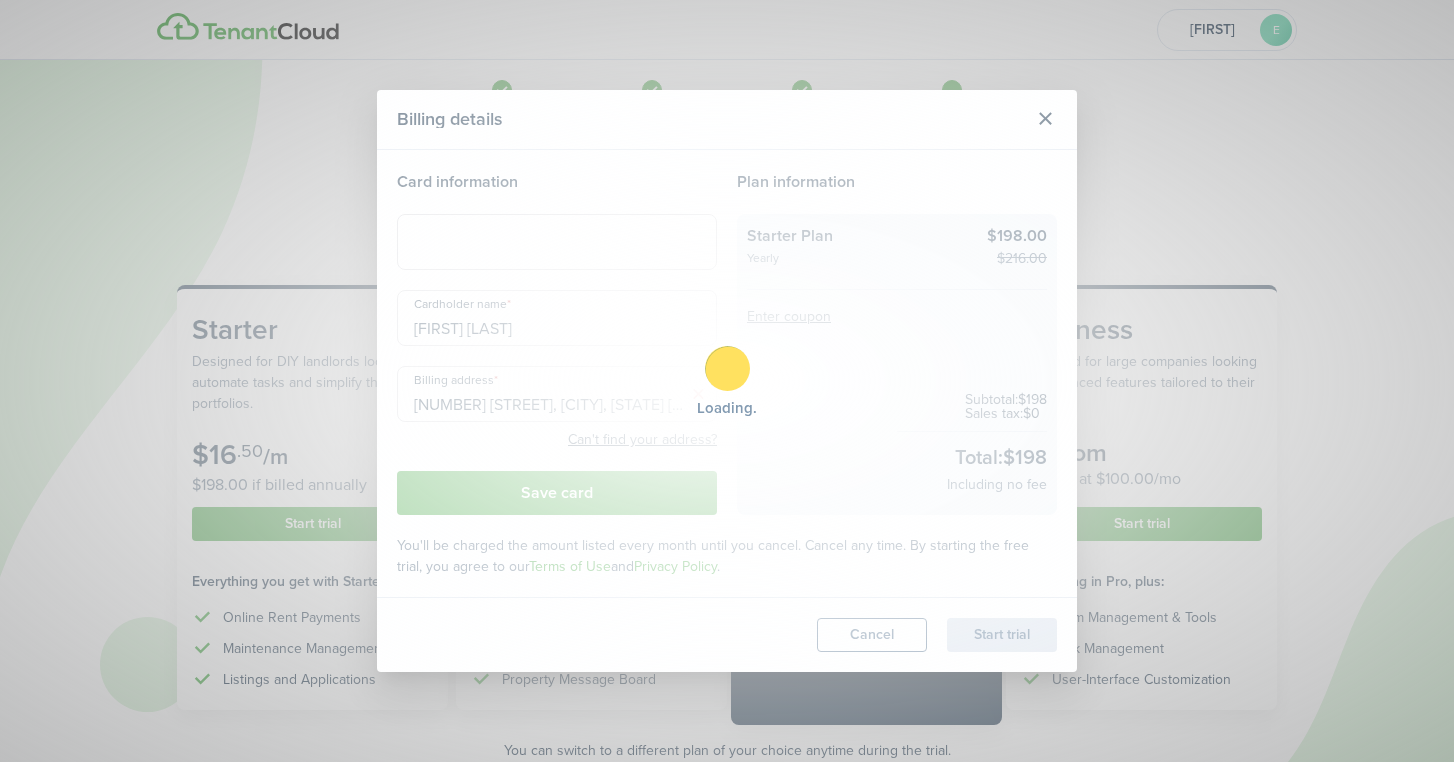 click on "Loading" at bounding box center [727, 381] 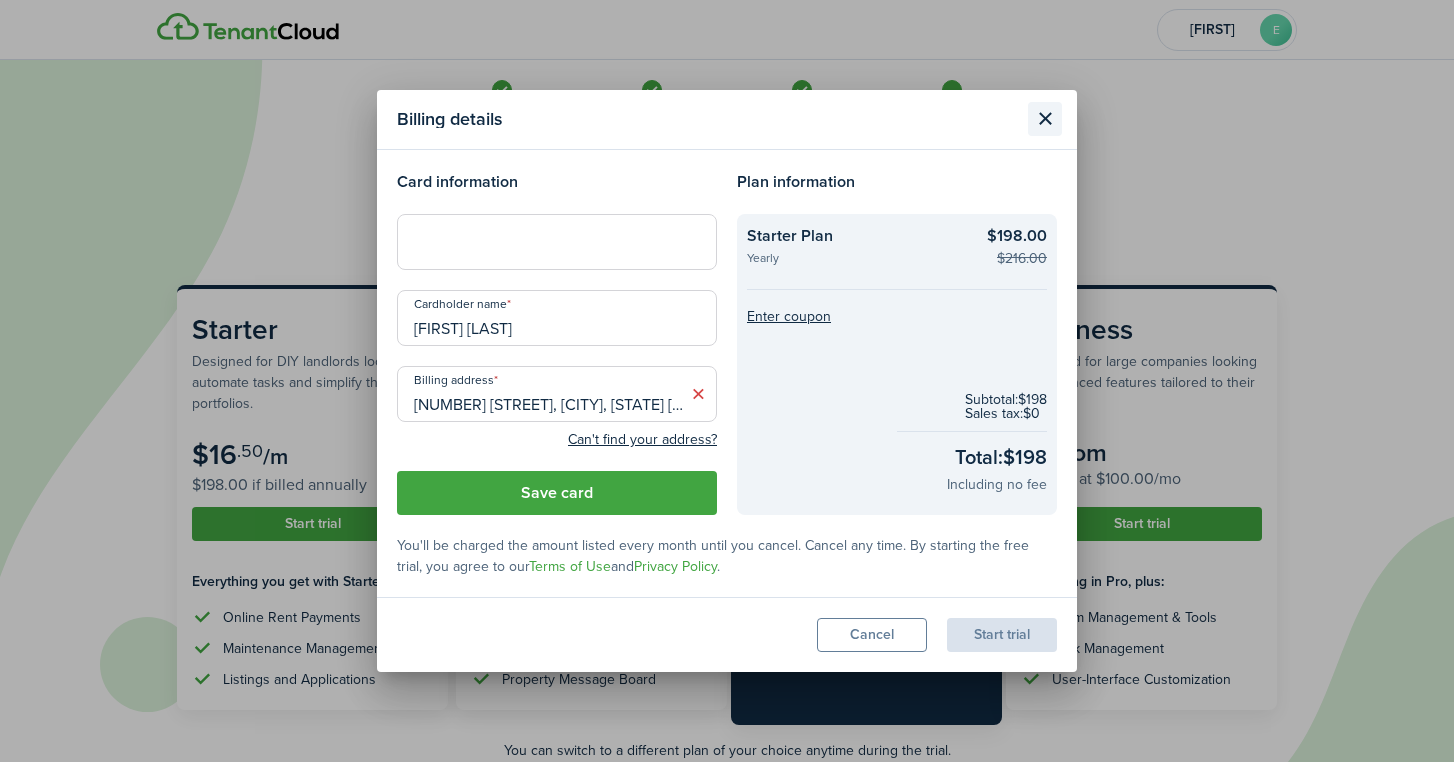click at bounding box center [1045, 119] 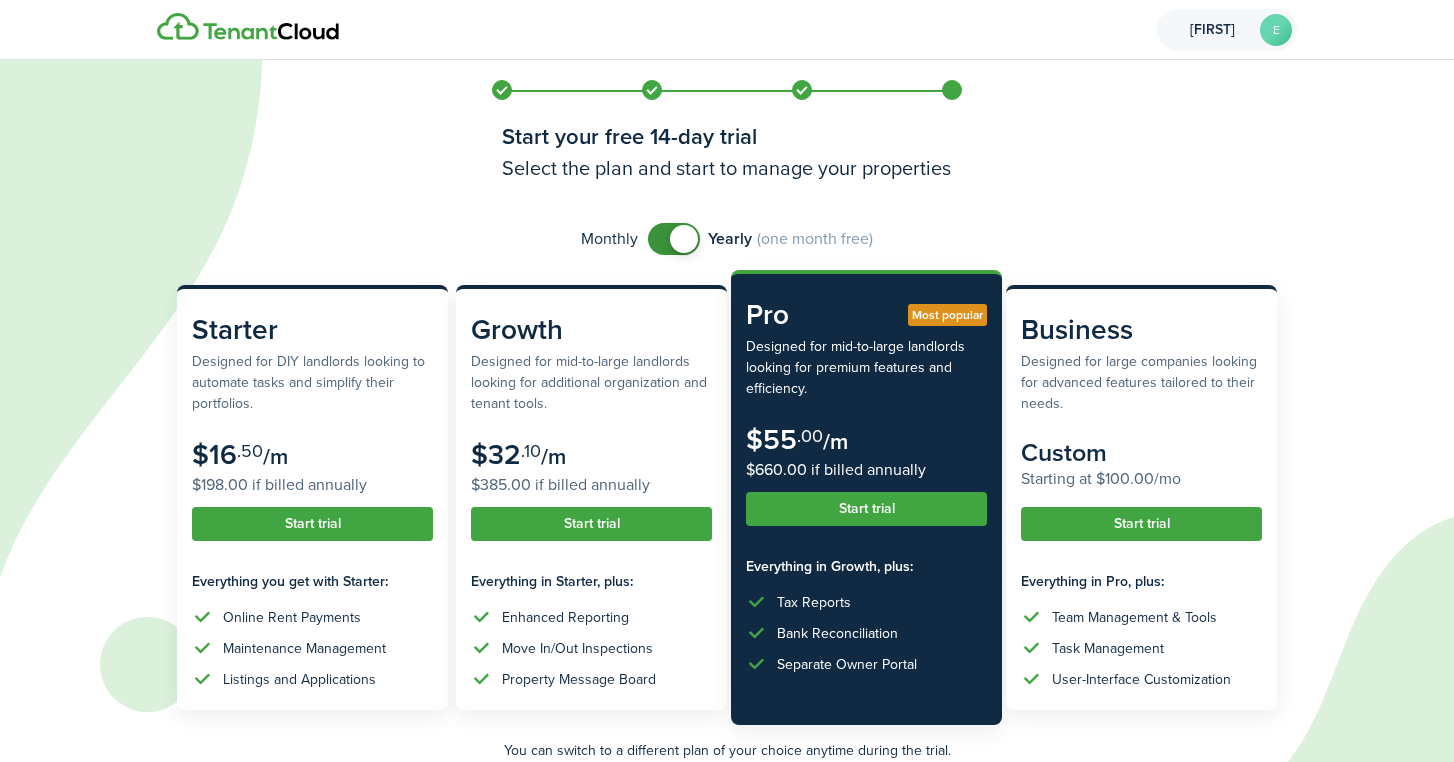 click on "[FIRST]" at bounding box center (1212, 30) 